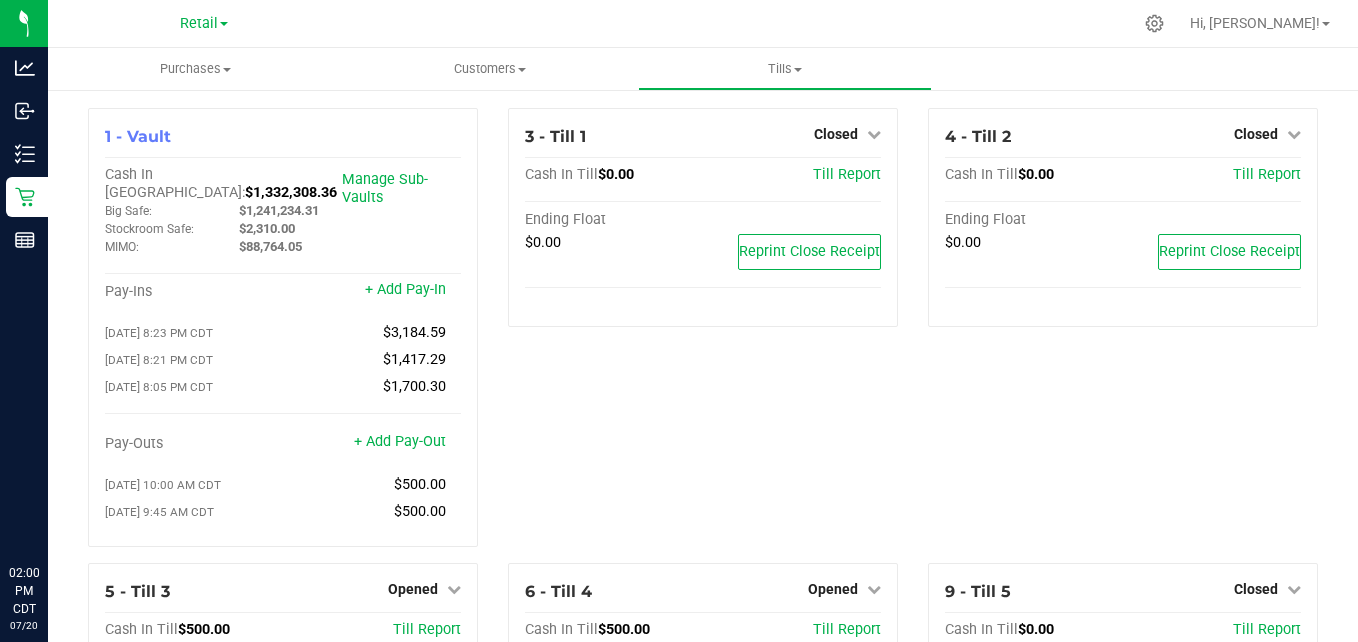 scroll, scrollTop: 0, scrollLeft: 0, axis: both 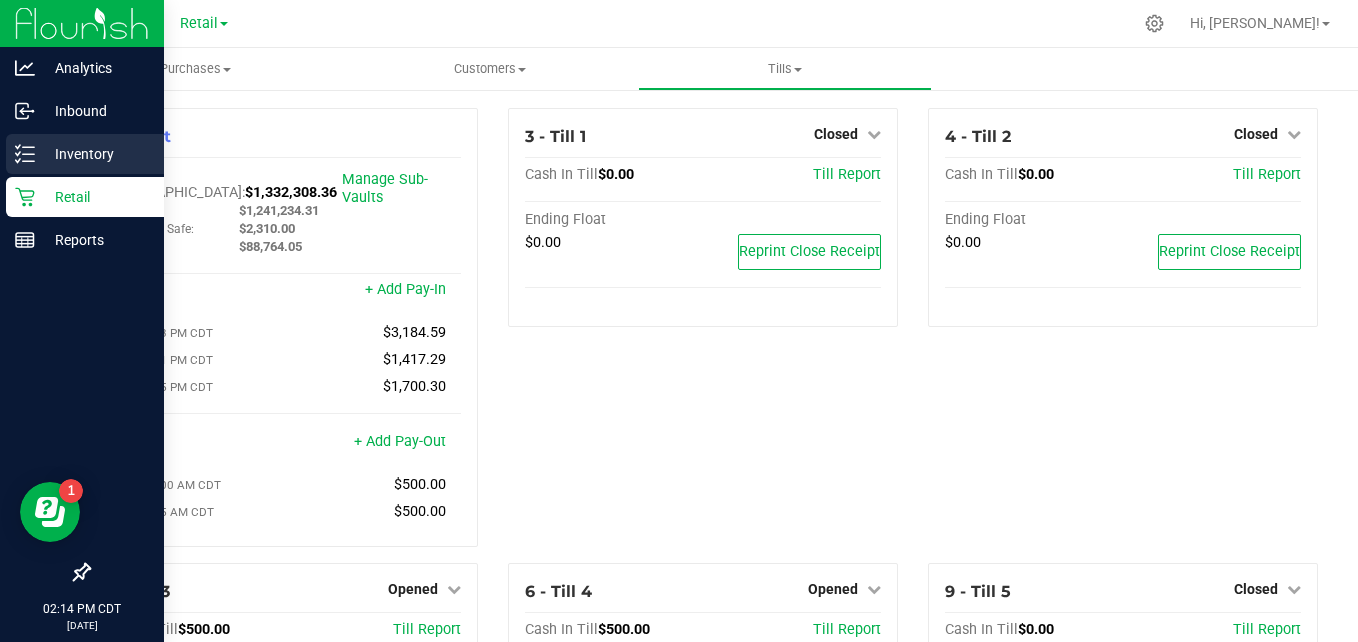 click on "Inventory" at bounding box center (95, 154) 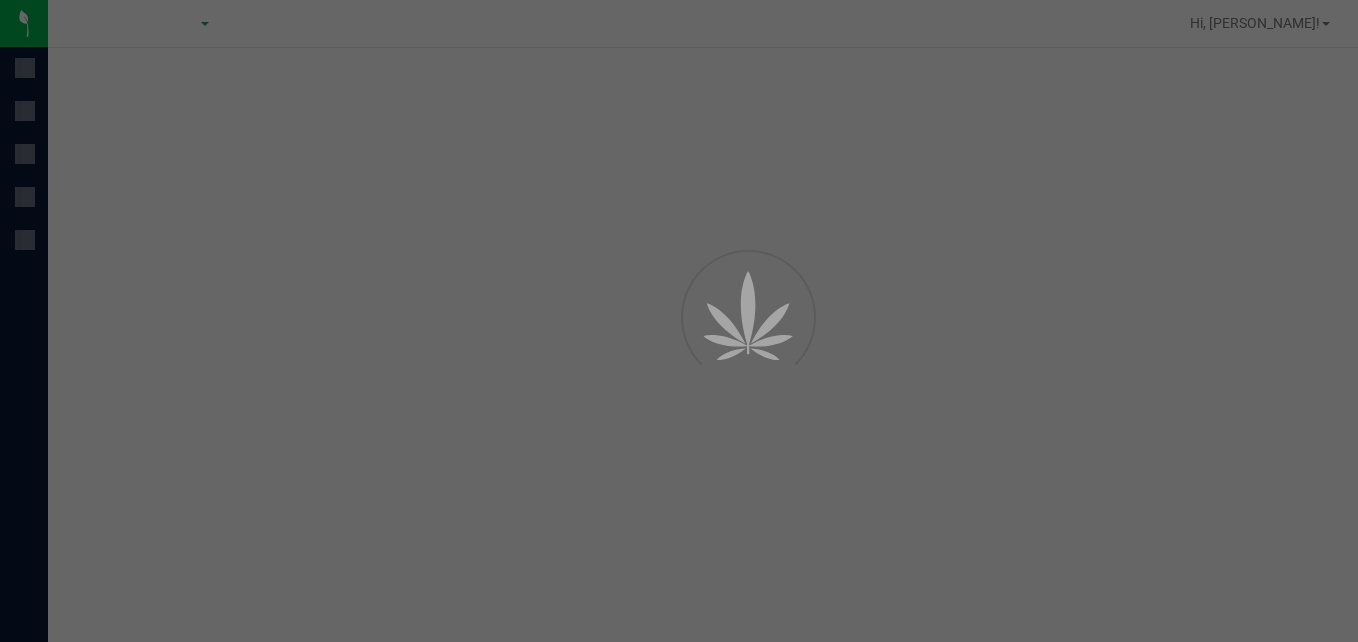 scroll, scrollTop: 0, scrollLeft: 0, axis: both 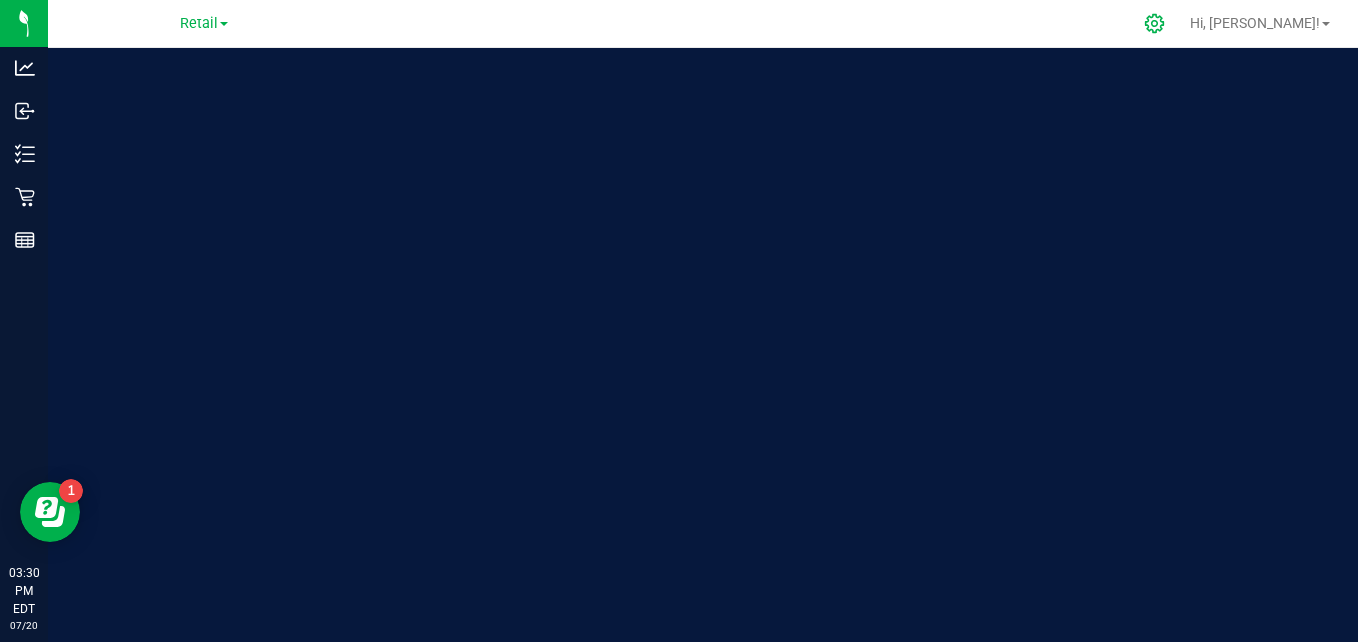 click 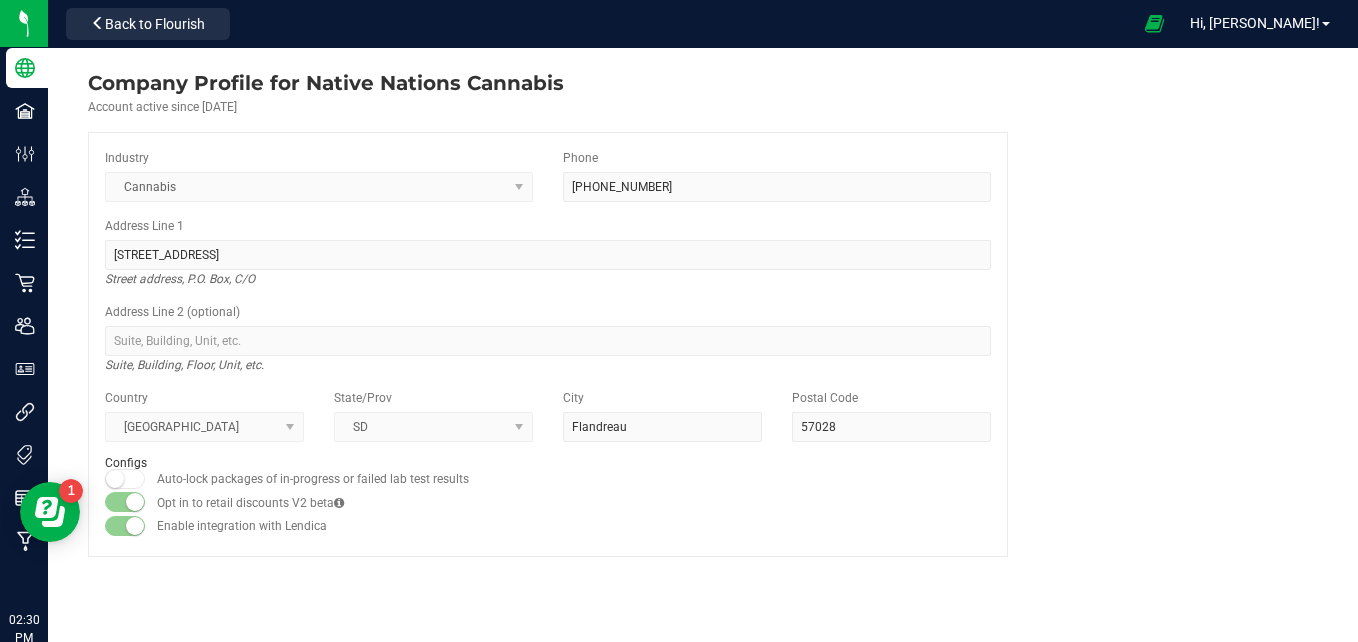click on "Company Profile for Native Nations Cannabis   Account active since [DATE]   Industry  Cannabis  Phone  [PHONE_NUMBER]  Address Line [GEOGRAPHIC_DATA][STREET_ADDRESS] address, P.O. Box, C/O   Address Line 2 (optional)   Suite, Building, Floor, Unit, etc.   Country  [GEOGRAPHIC_DATA]  State/Prov  SD  City  [GEOGRAPHIC_DATA]  Postal Code  57028 Configs  Auto-lock packages of in-progress or failed lab test results   Opt in to retail discounts V2 beta   Enable integration with Lendica" at bounding box center [548, 312] 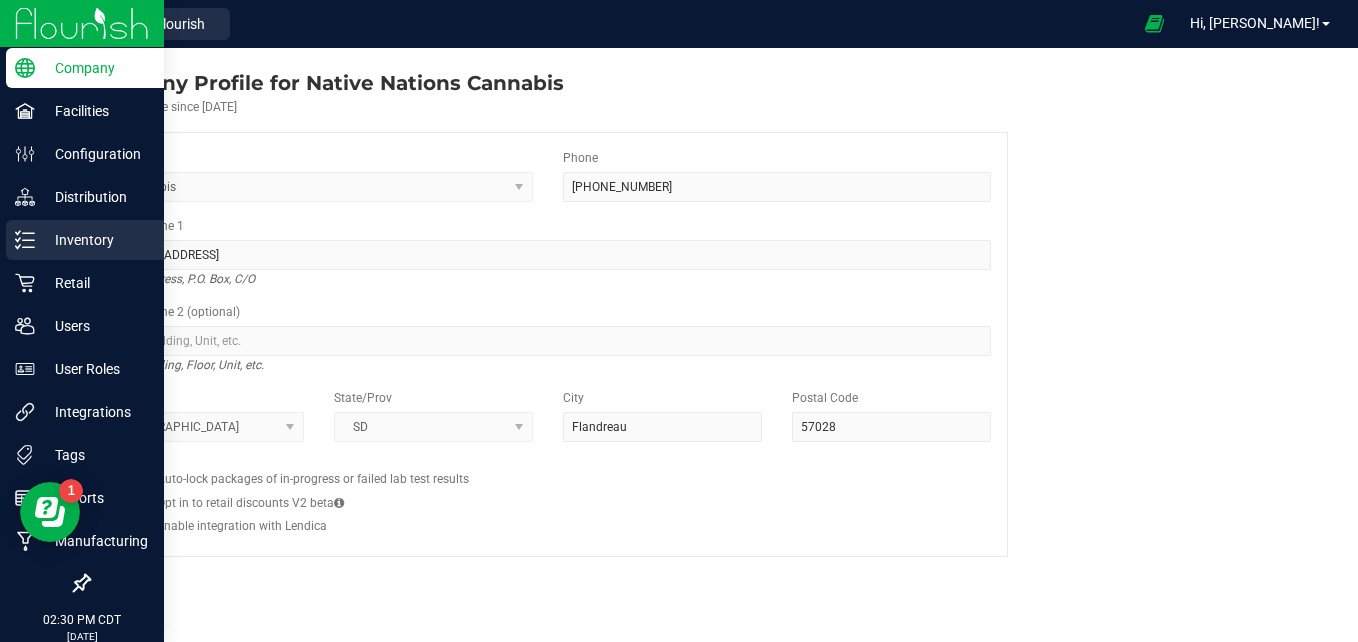 click 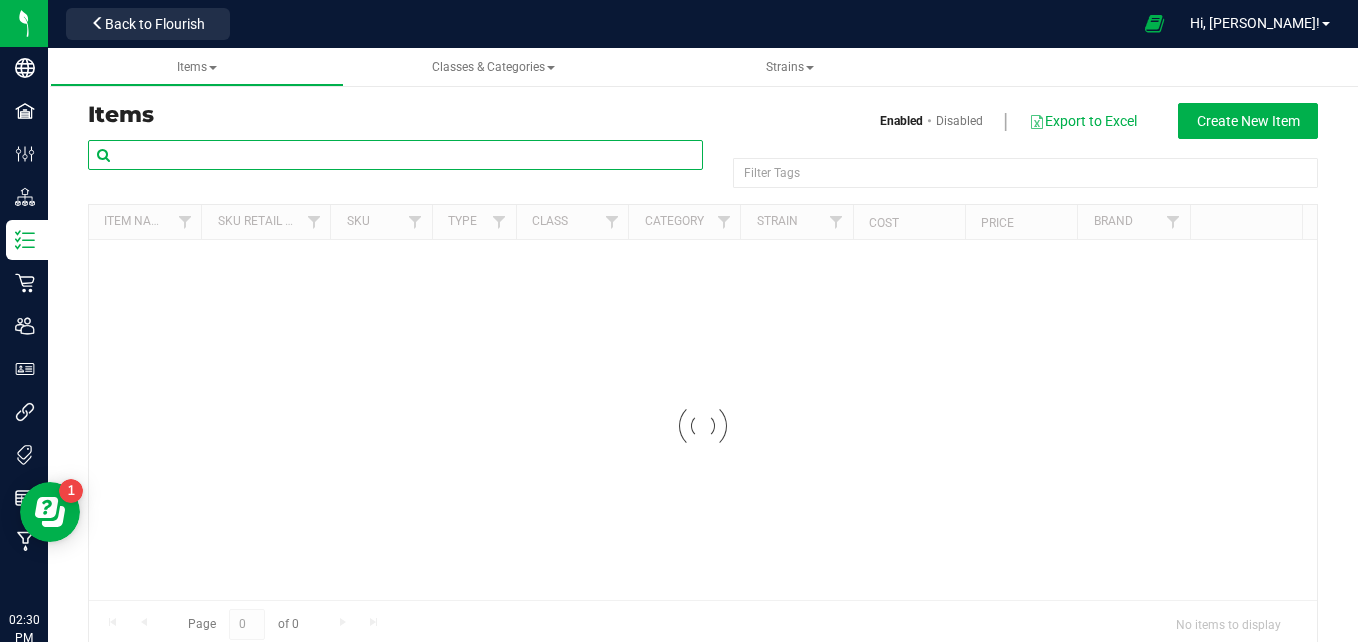 click at bounding box center [395, 155] 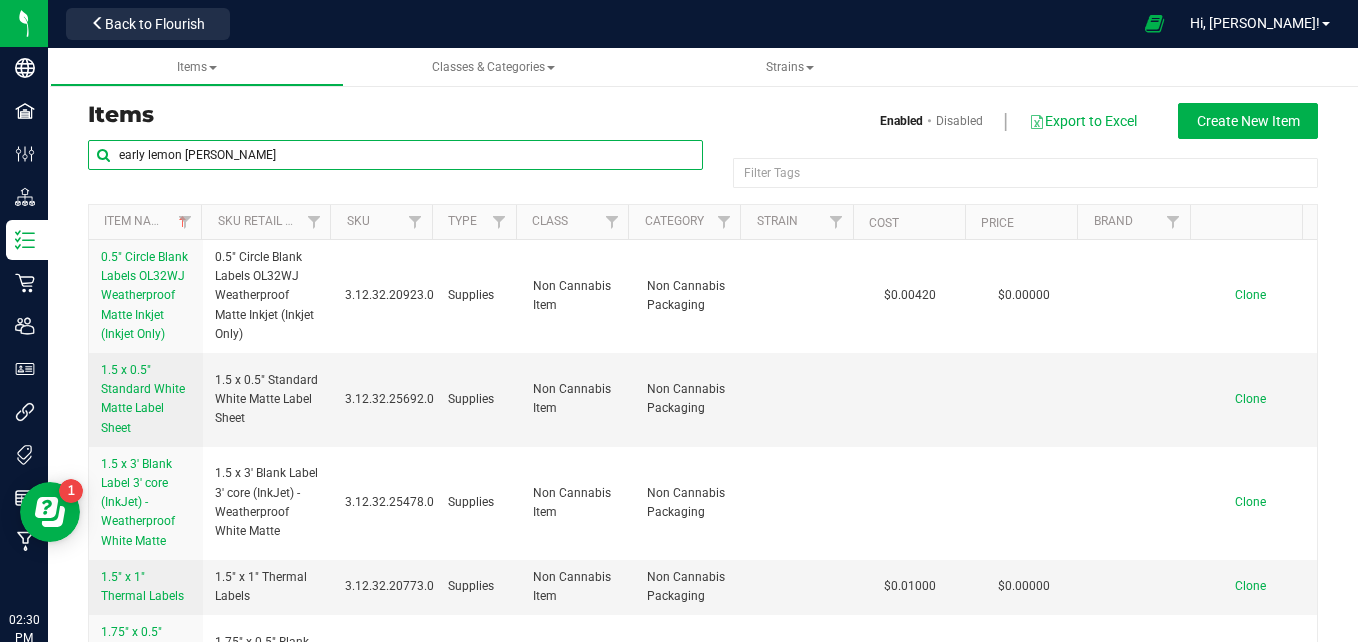 type on "early lemon [PERSON_NAME]" 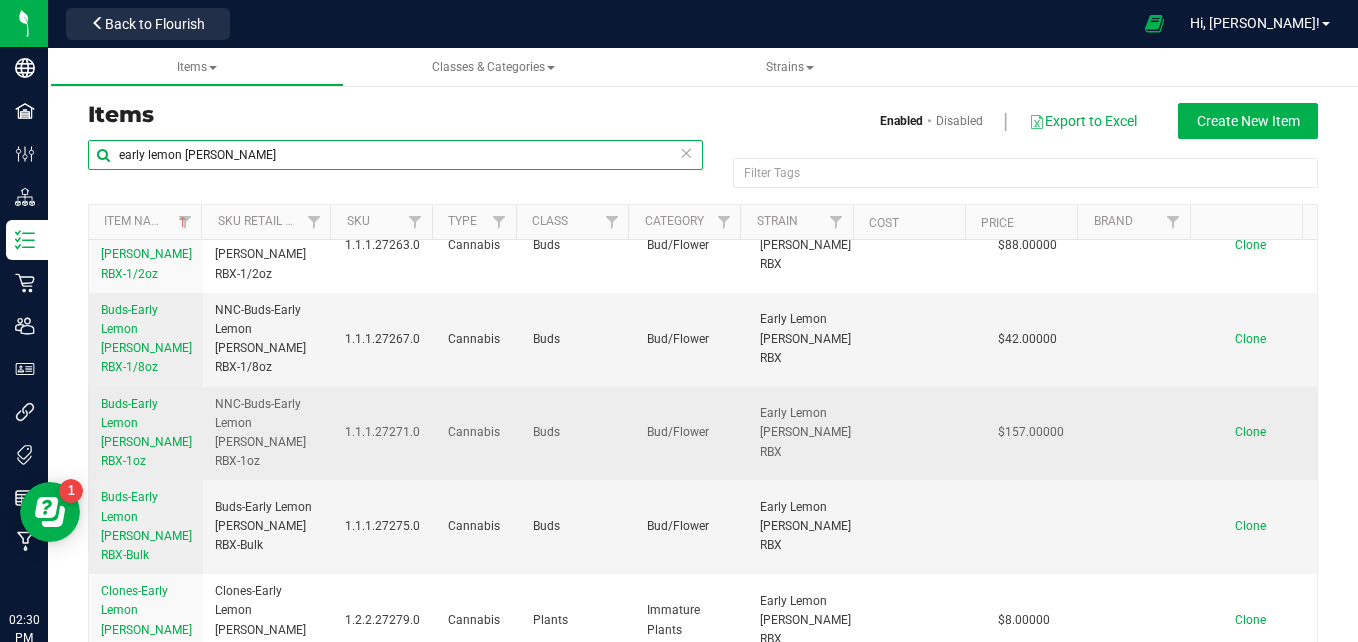 scroll, scrollTop: 42, scrollLeft: 0, axis: vertical 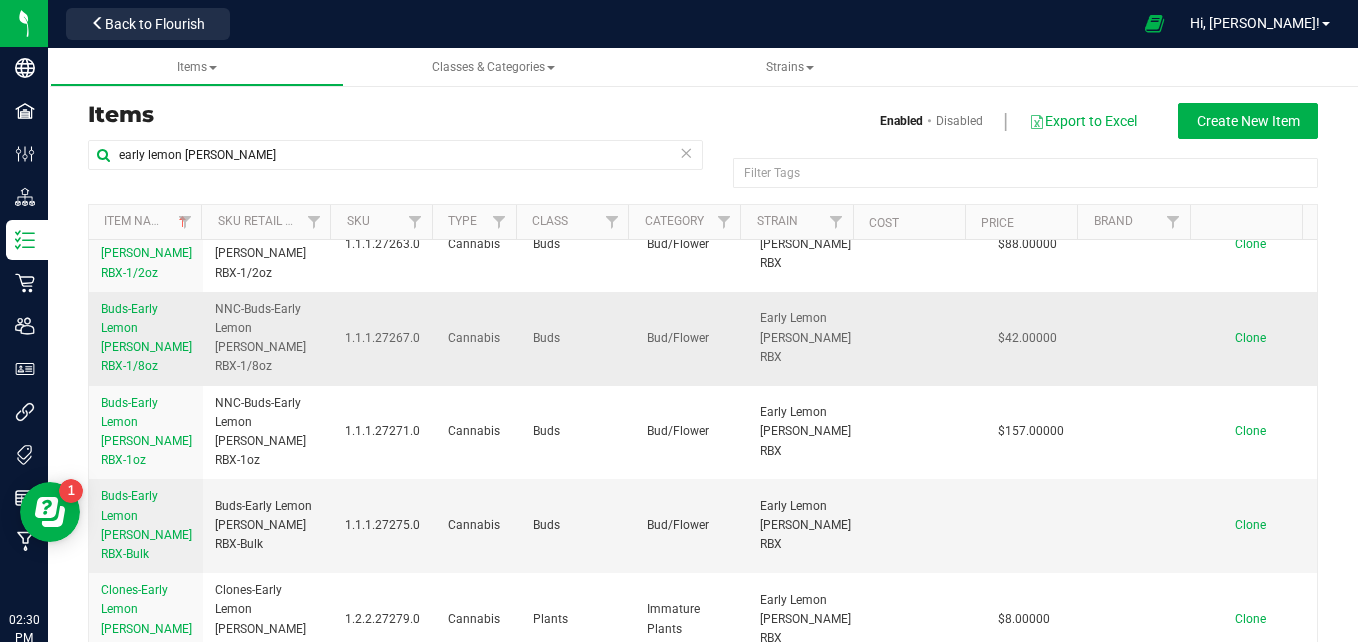 click on "Buds-Early Lemon [PERSON_NAME] RBX-1/8oz" at bounding box center (146, 338) 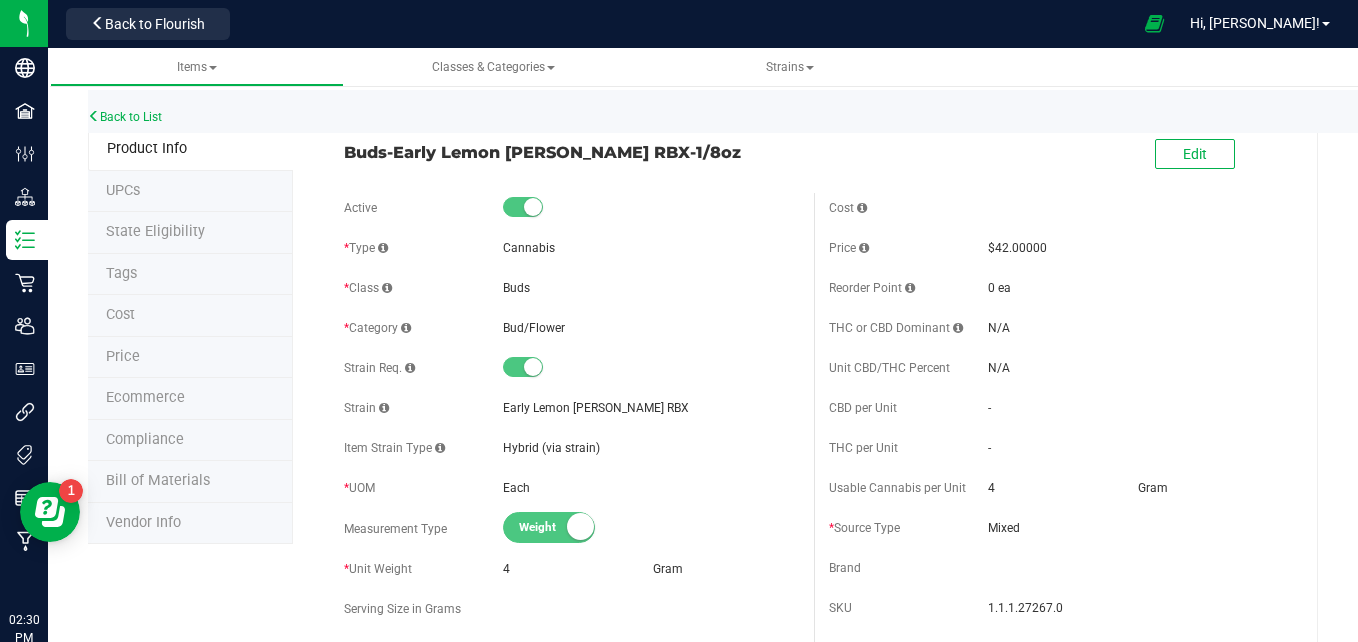 click on "Tags" at bounding box center (190, 275) 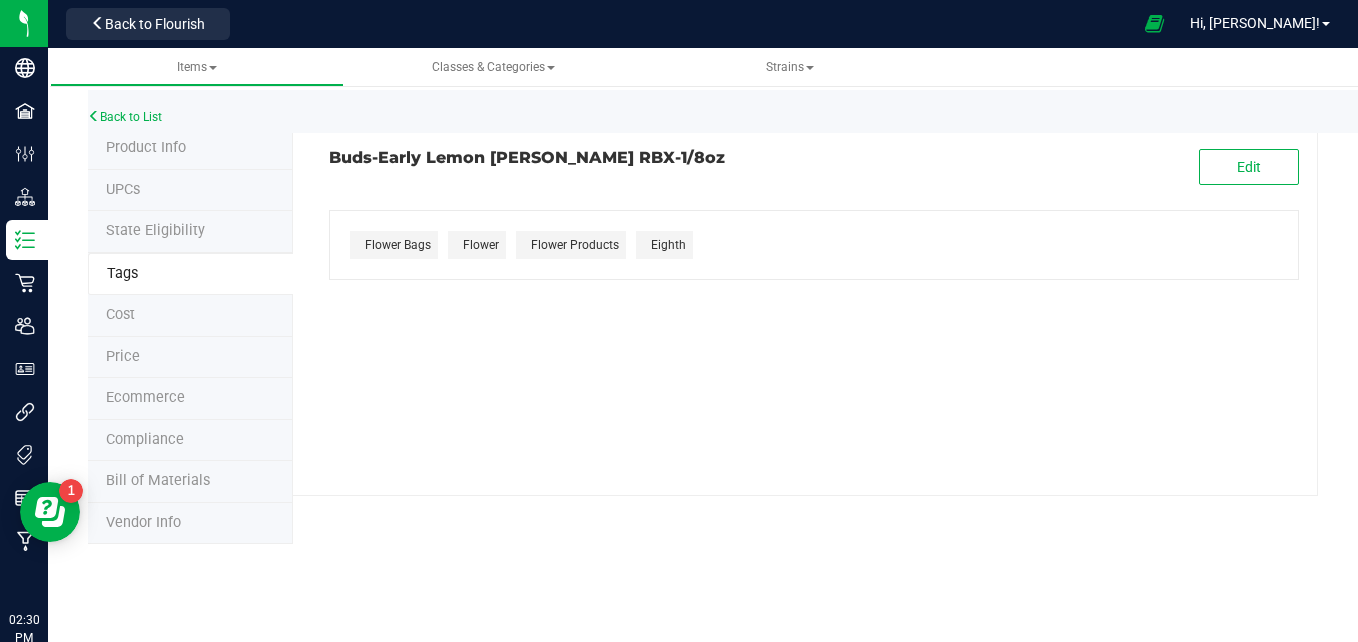 click on "Product Info" at bounding box center (146, 147) 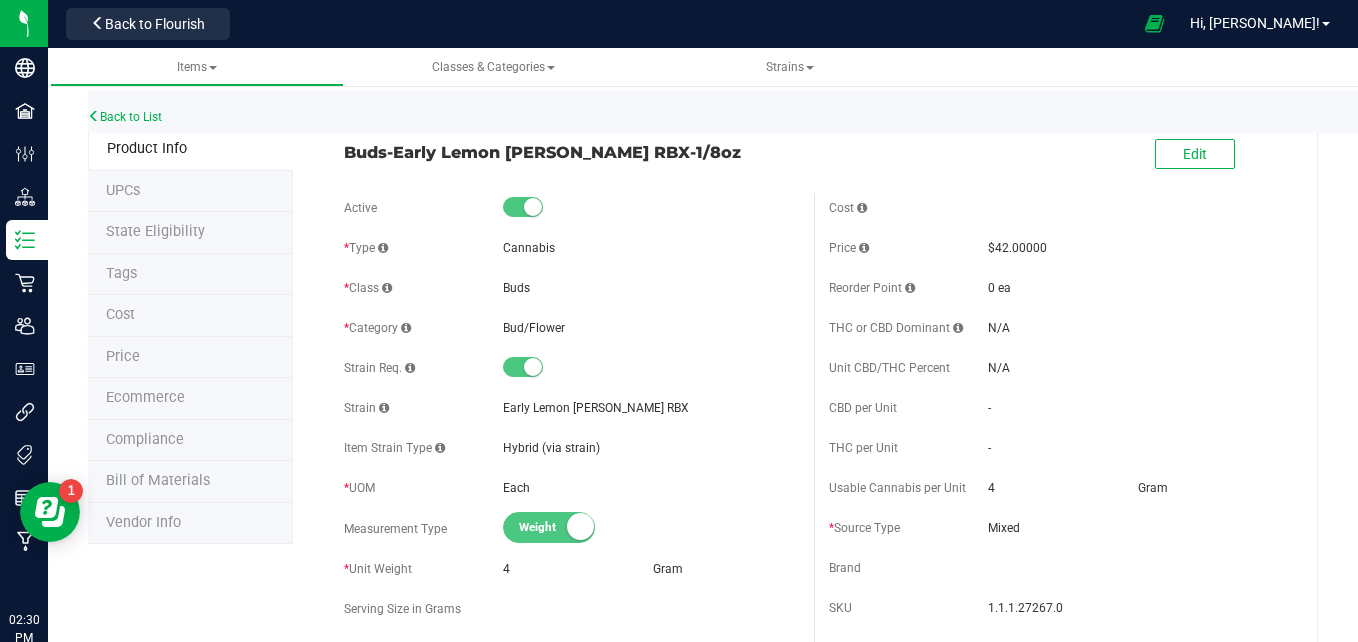 click on "UPCs" at bounding box center [190, 192] 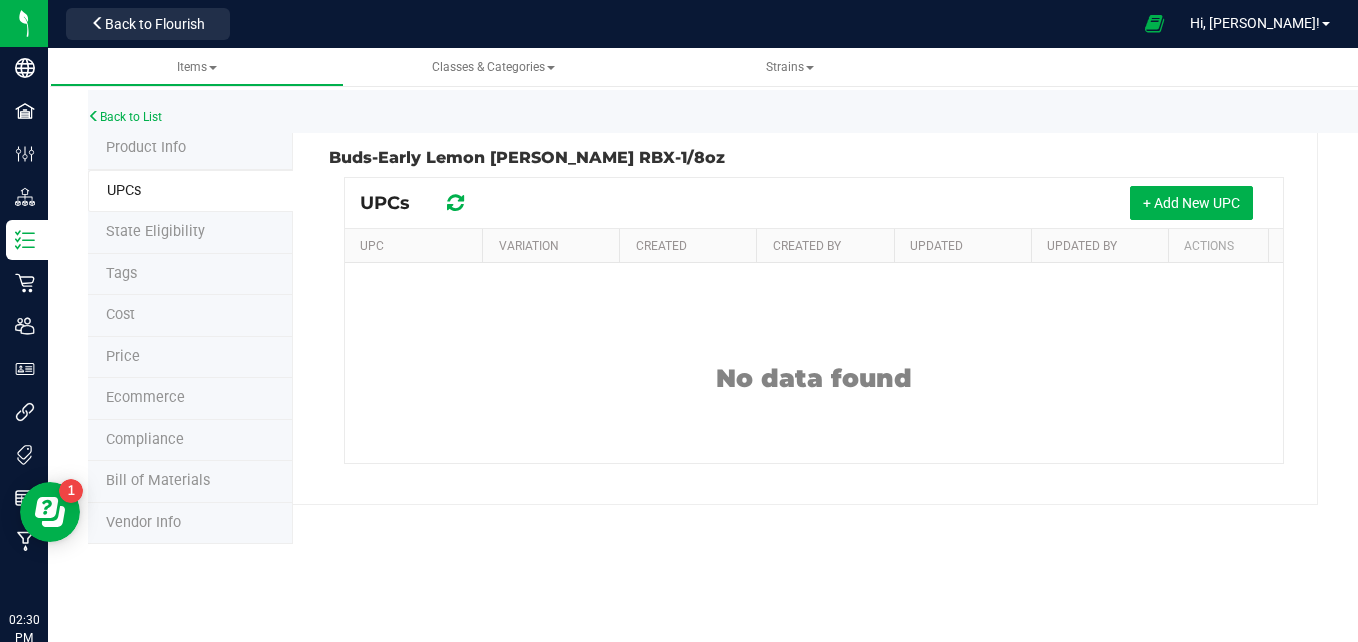 click on "State Eligibility" at bounding box center [190, 233] 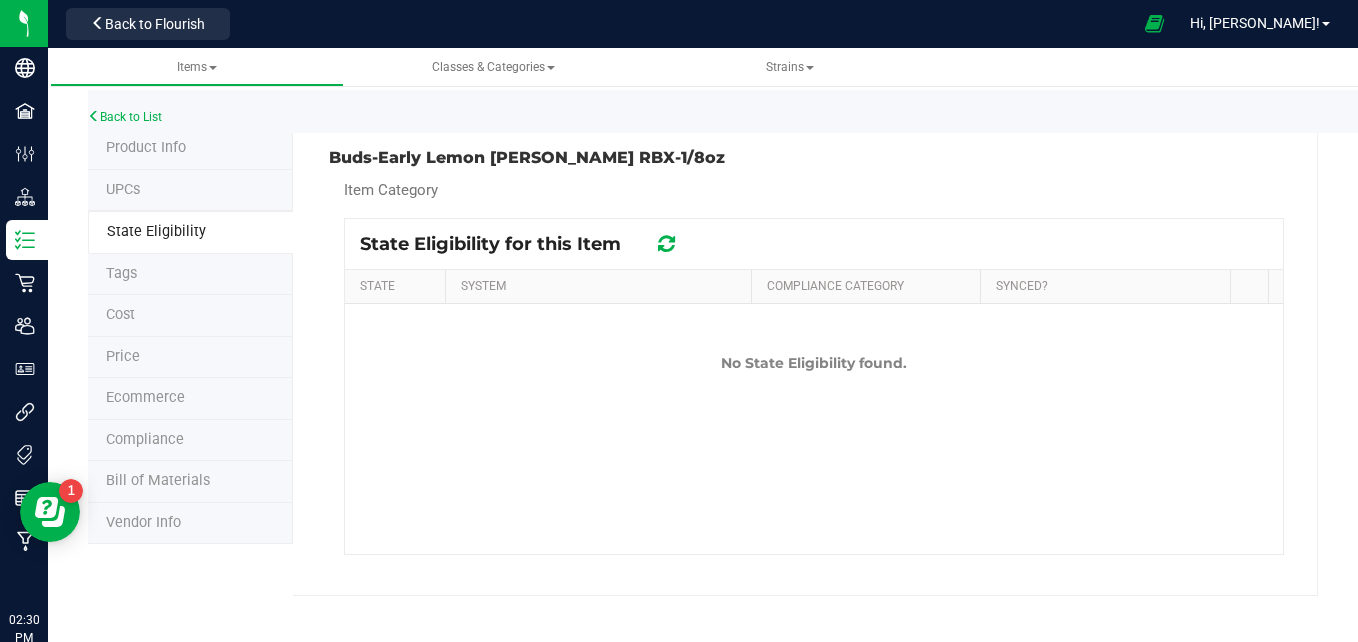 click on "Tags" at bounding box center (190, 275) 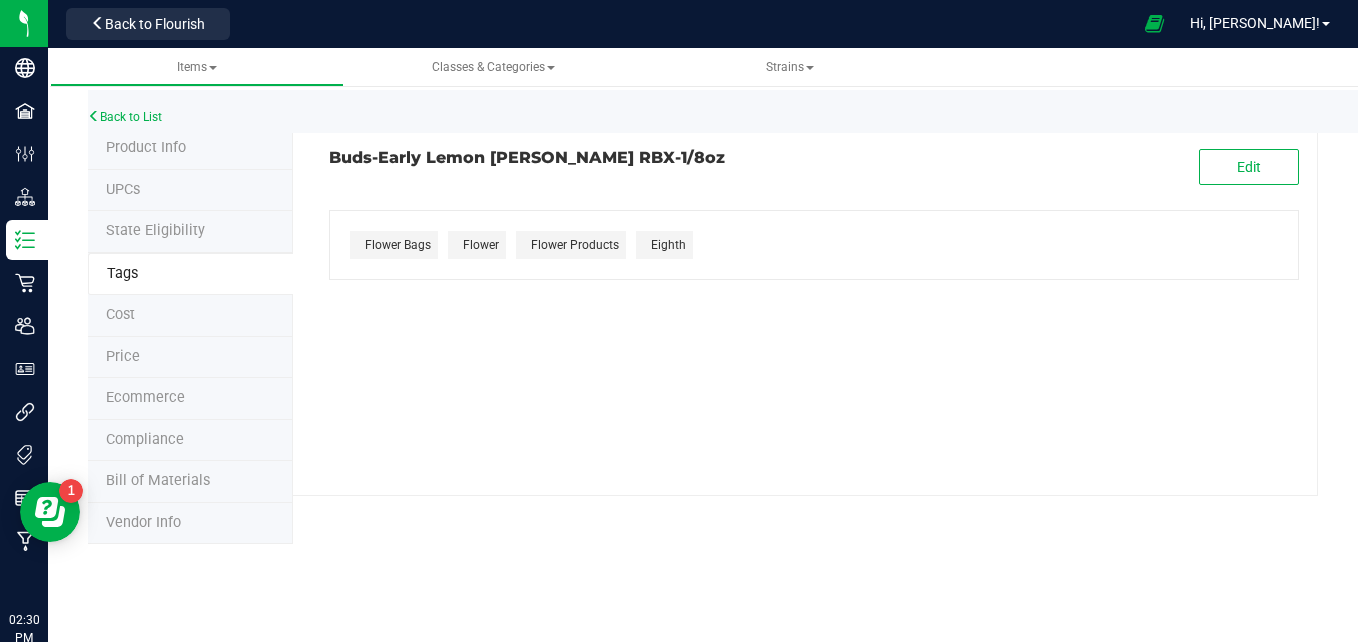click on "Product Info" at bounding box center [146, 147] 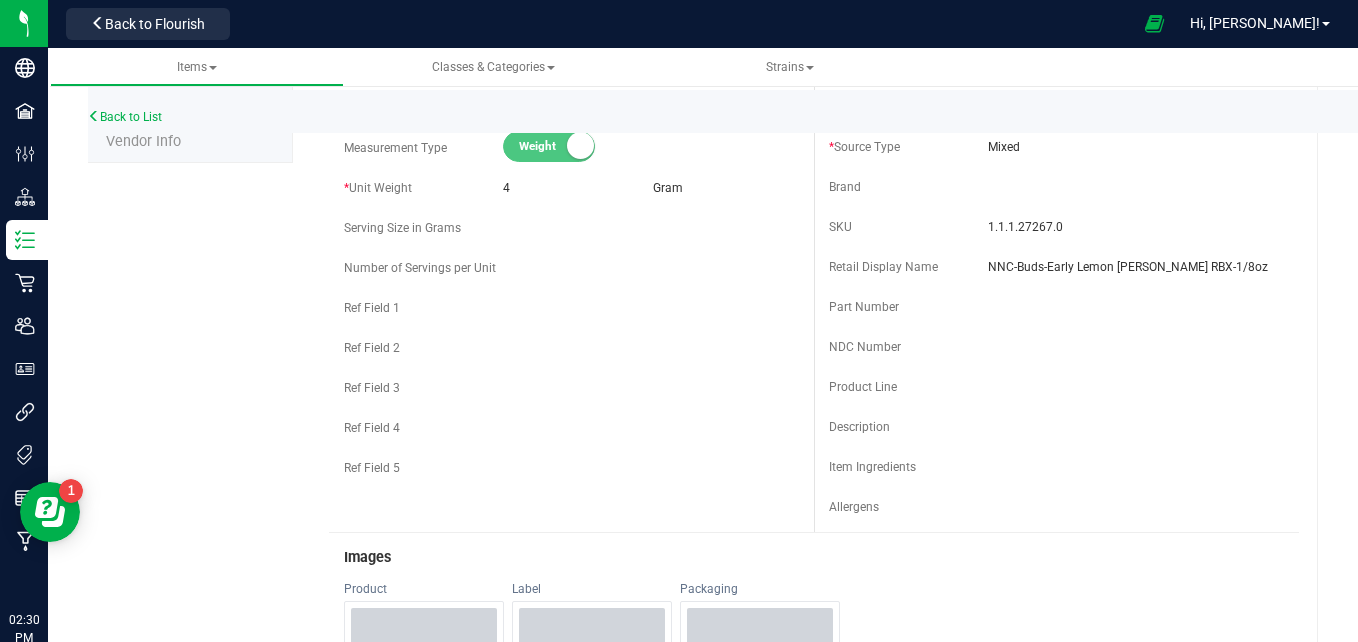 scroll, scrollTop: 0, scrollLeft: 0, axis: both 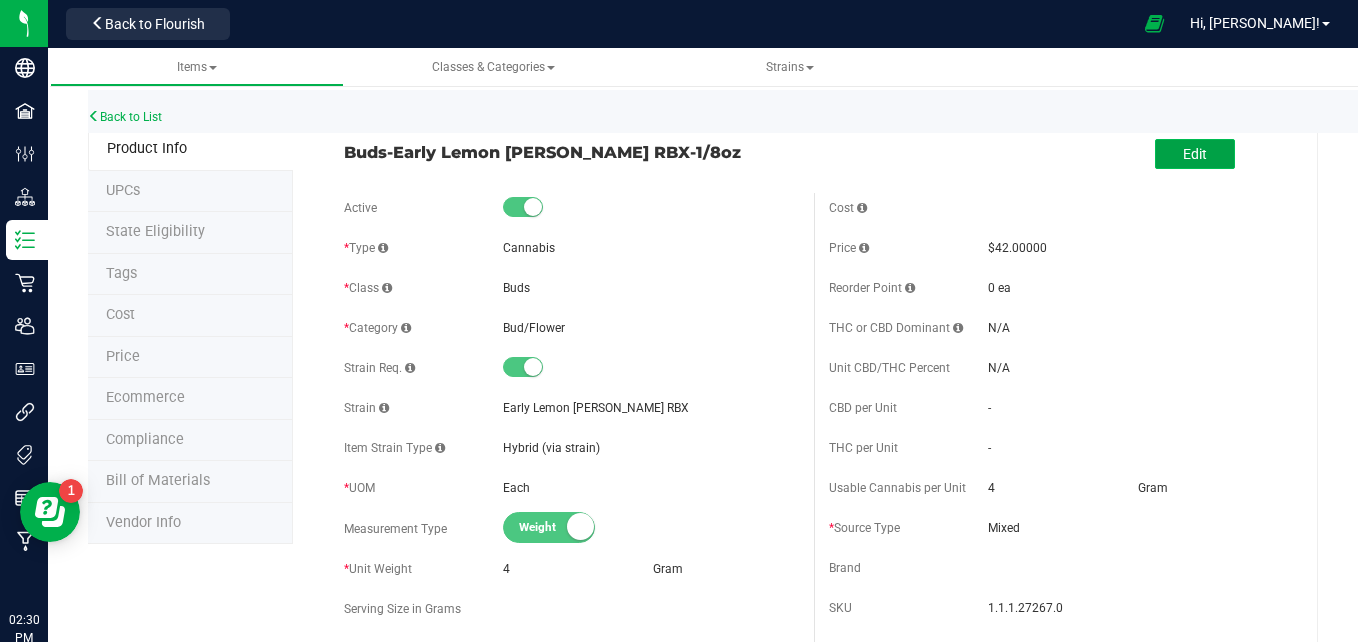 click on "Edit" at bounding box center [1195, 154] 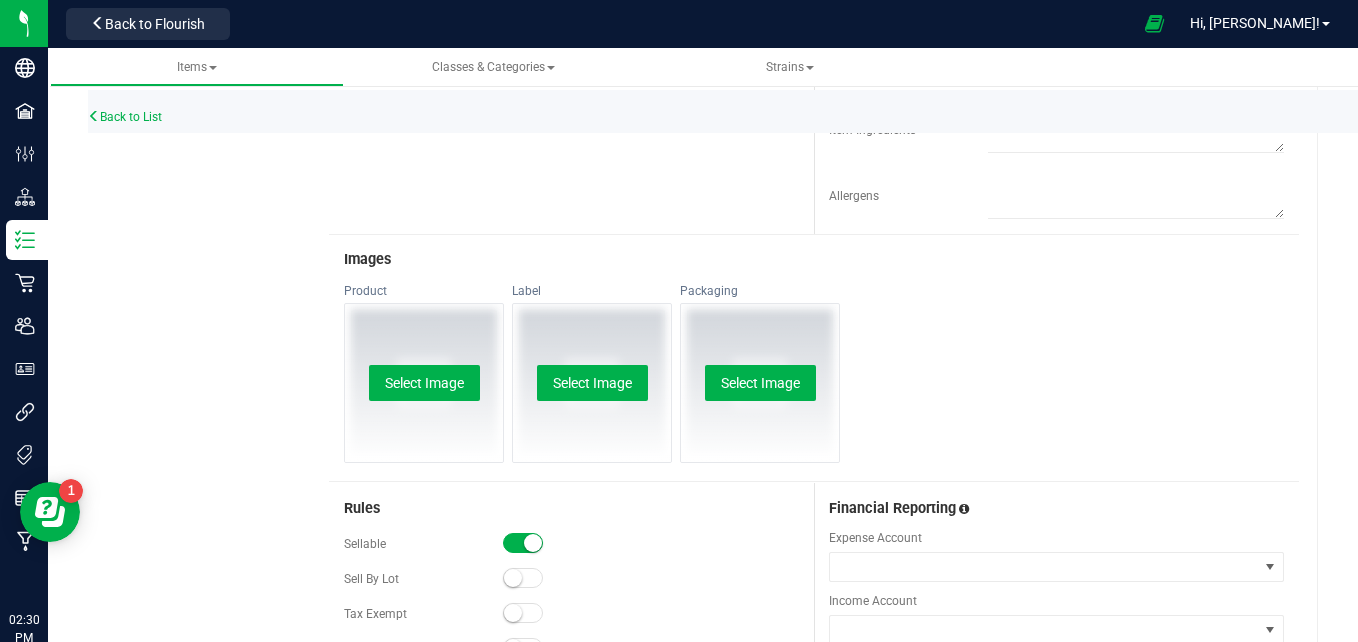scroll, scrollTop: 751, scrollLeft: 0, axis: vertical 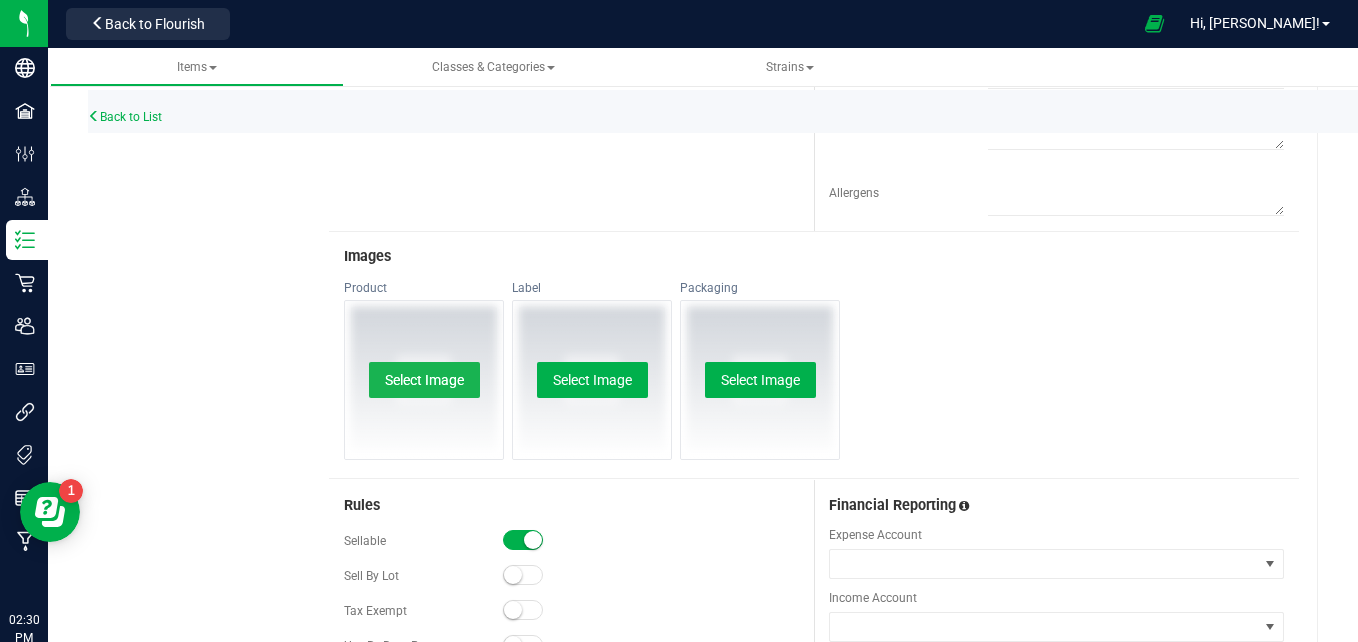 click on "Select Image" at bounding box center (424, 380) 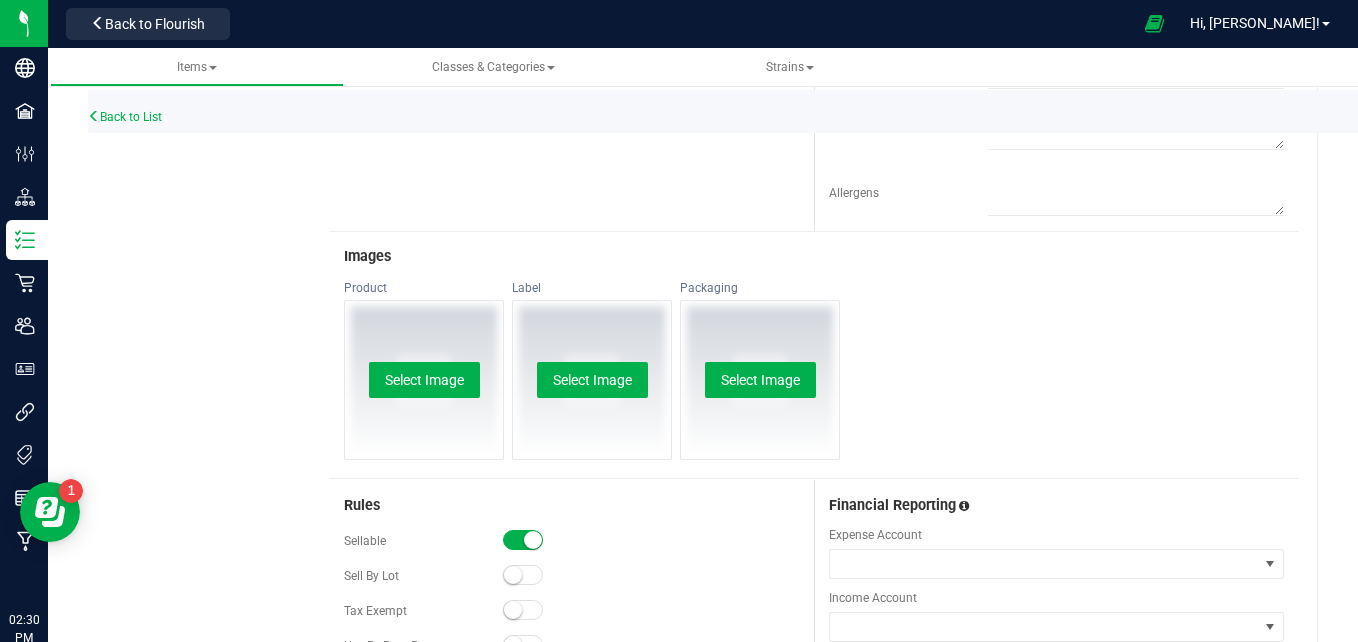 click on "Product Info
UPCs
State Eligibility
Tags
Cost
Price
Ecommerce
Compliance
Bill of Materials
Vendor Info
Buds-Early Lemon [PERSON_NAME] RBX-1/8oz
Cancel
Save" at bounding box center [703, 309] 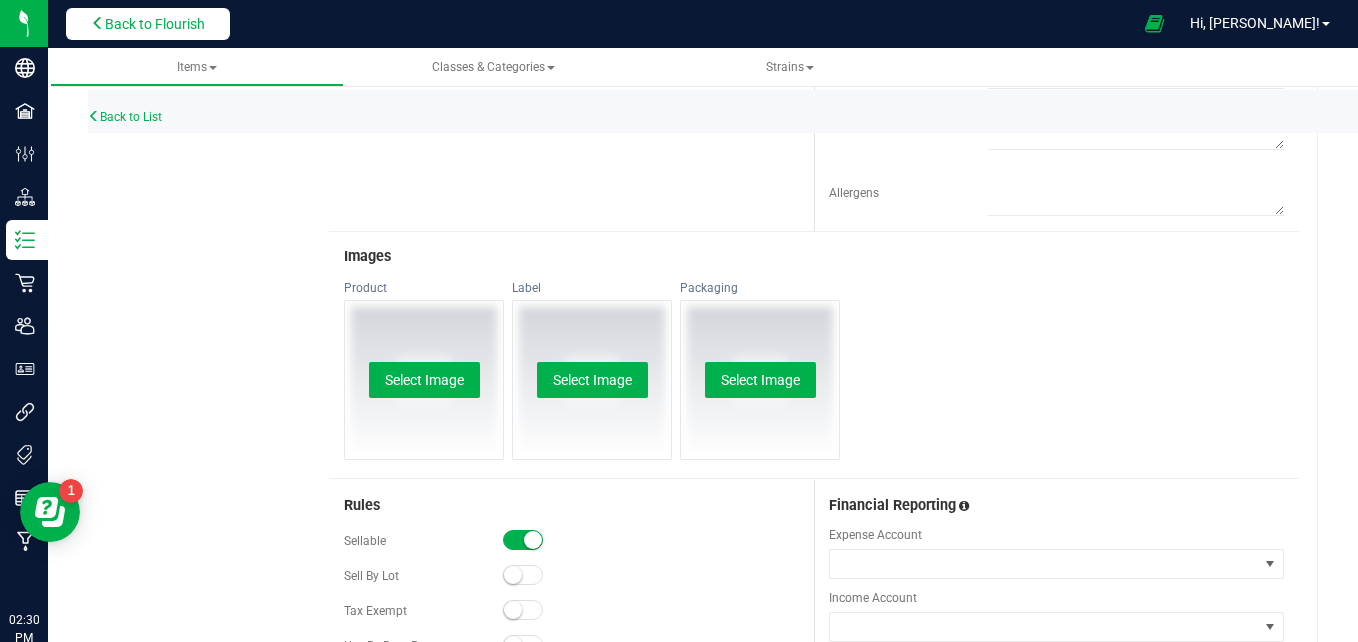 click on "Back to Flourish" at bounding box center (148, 24) 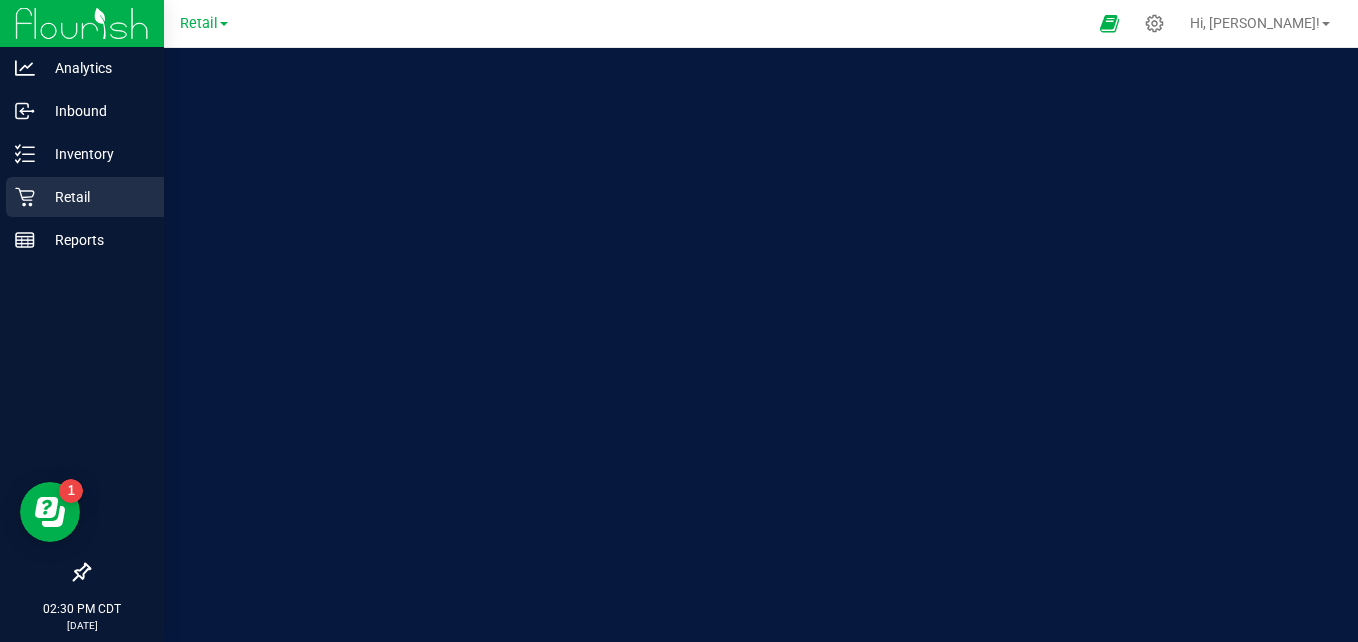 scroll, scrollTop: 0, scrollLeft: 0, axis: both 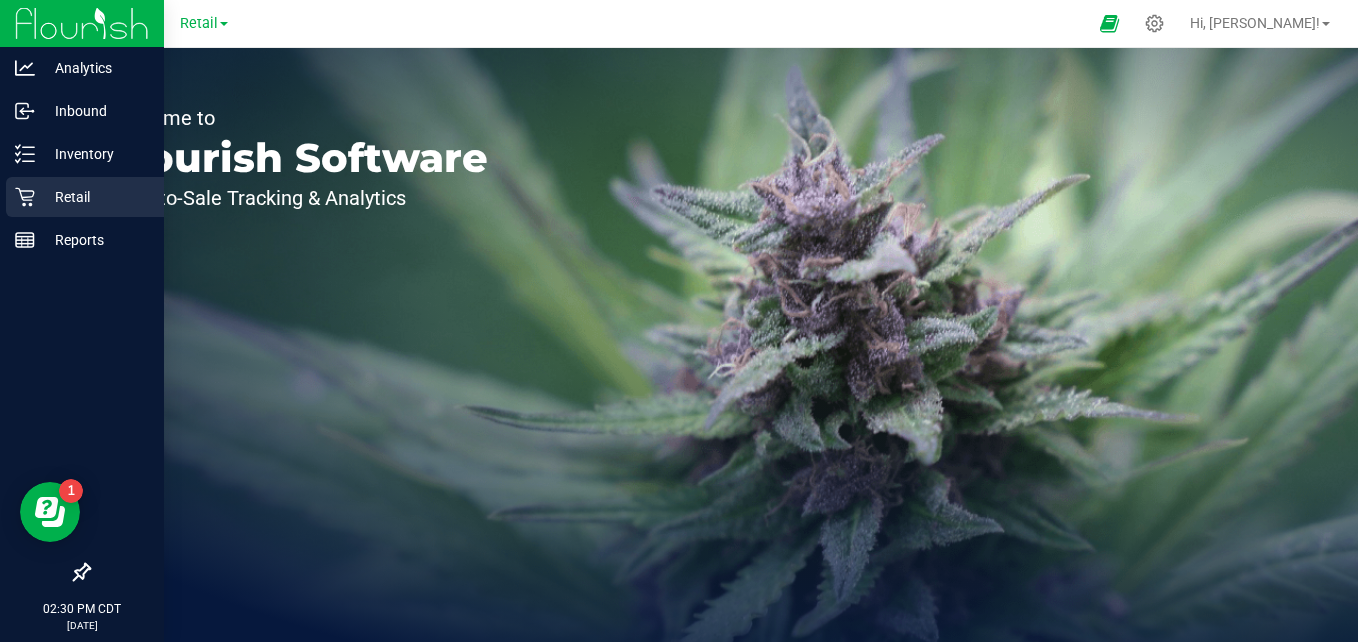 click on "Retail" at bounding box center (85, 197) 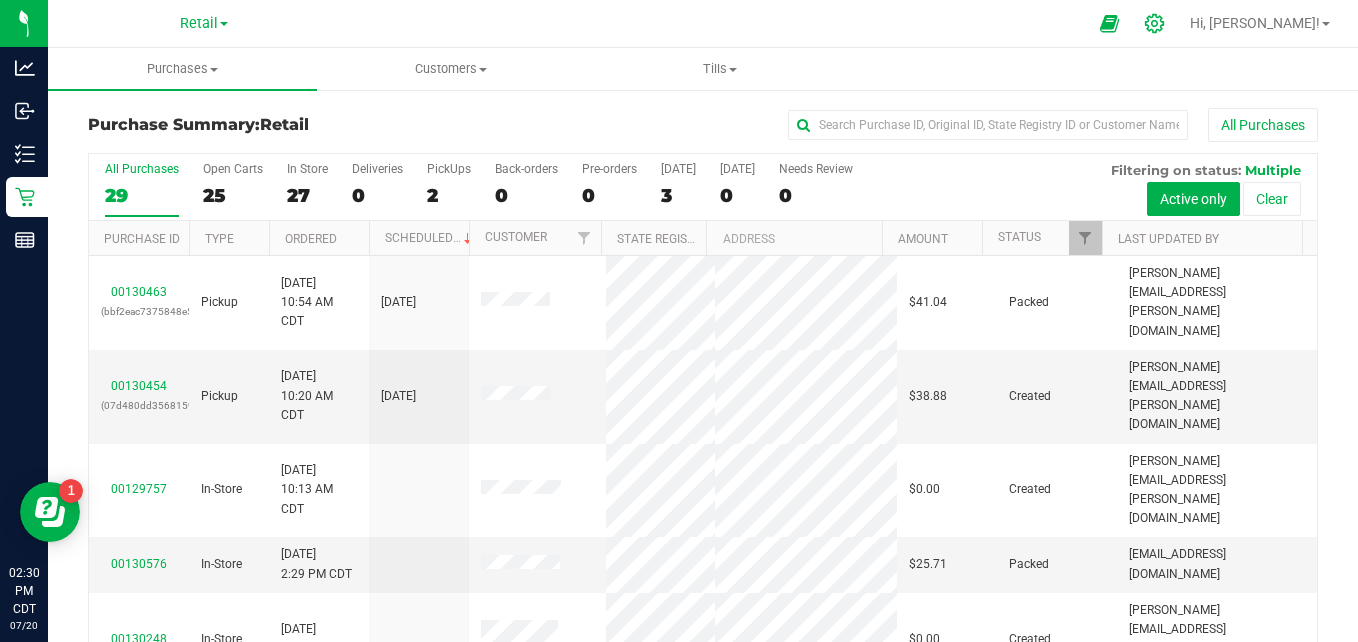 click 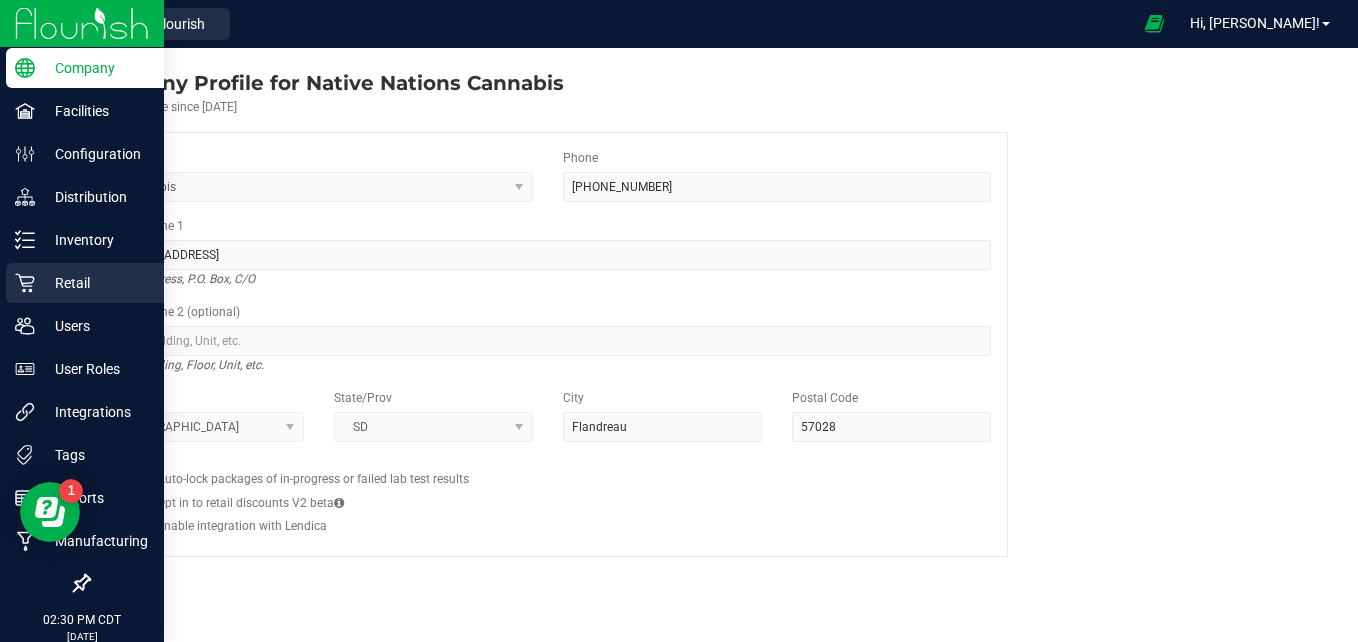 click on "Retail" at bounding box center [85, 283] 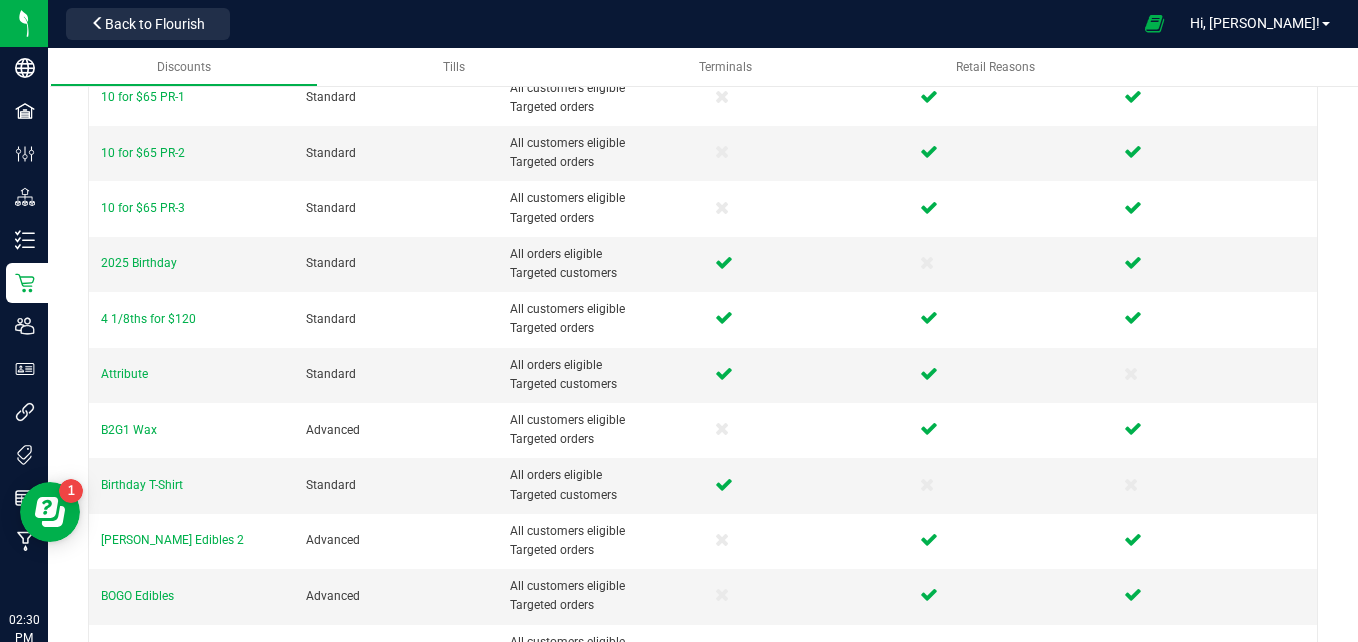 scroll, scrollTop: 384, scrollLeft: 0, axis: vertical 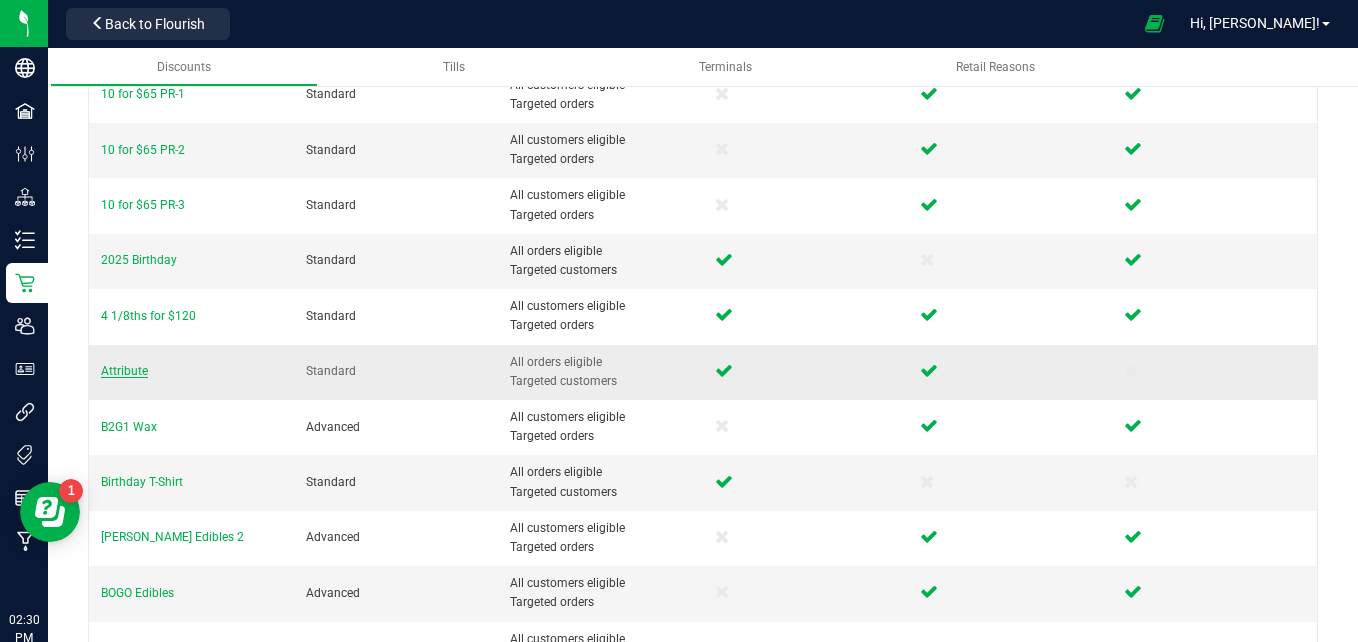 click on "Attribute" at bounding box center [124, 371] 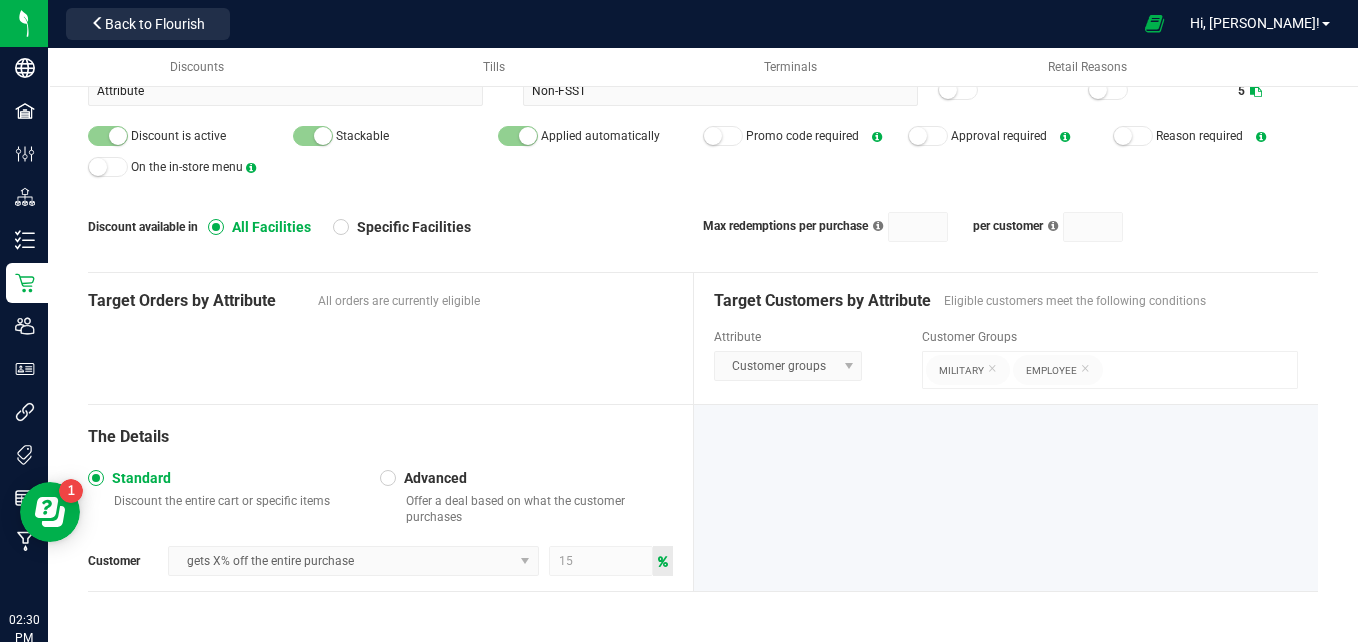 scroll, scrollTop: 0, scrollLeft: 0, axis: both 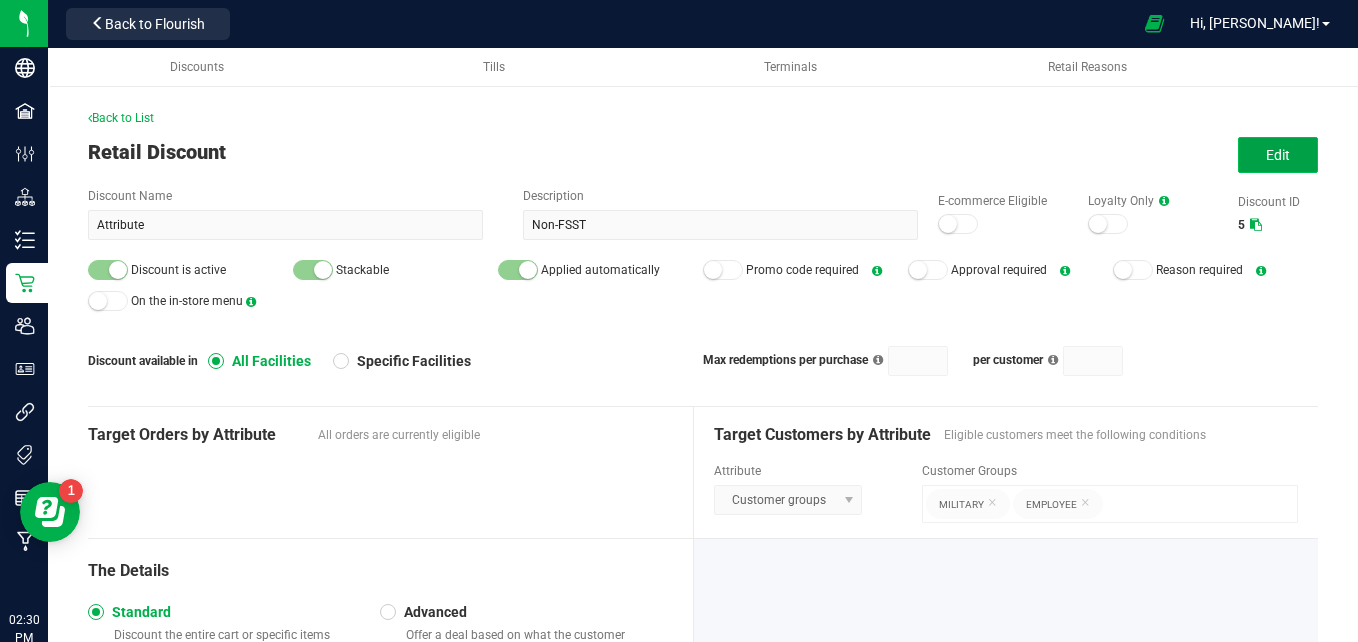 click on "Edit" at bounding box center (1278, 155) 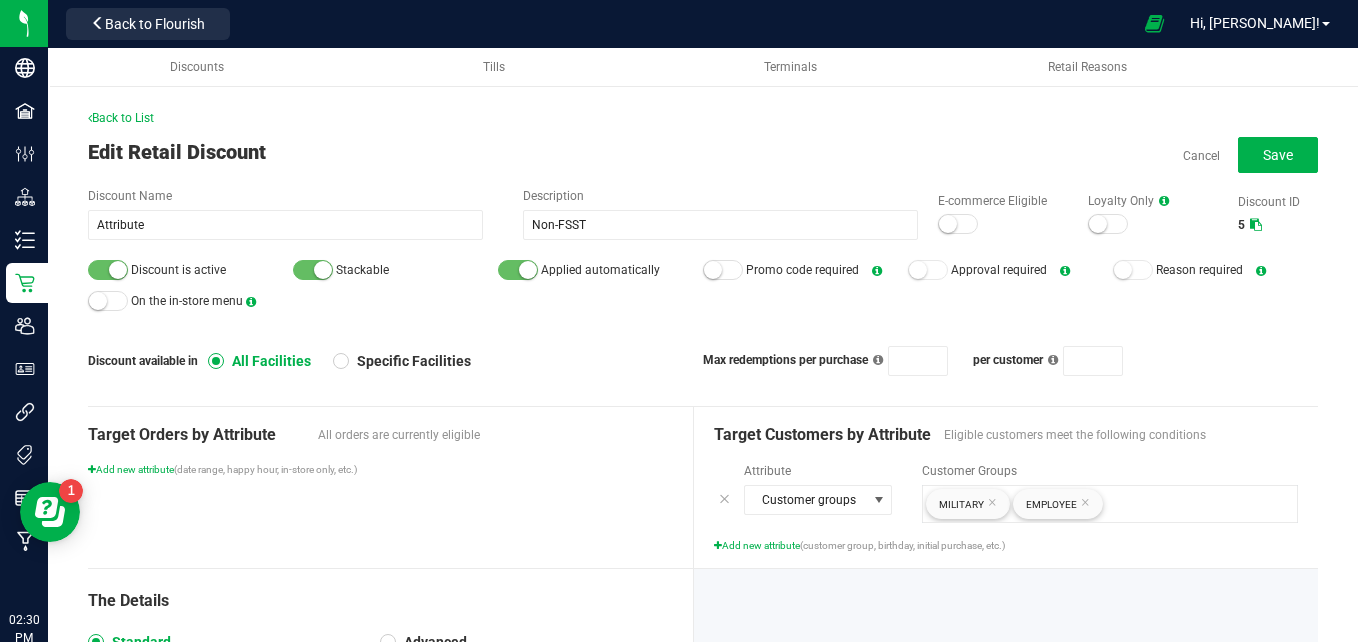 click at bounding box center [313, 270] 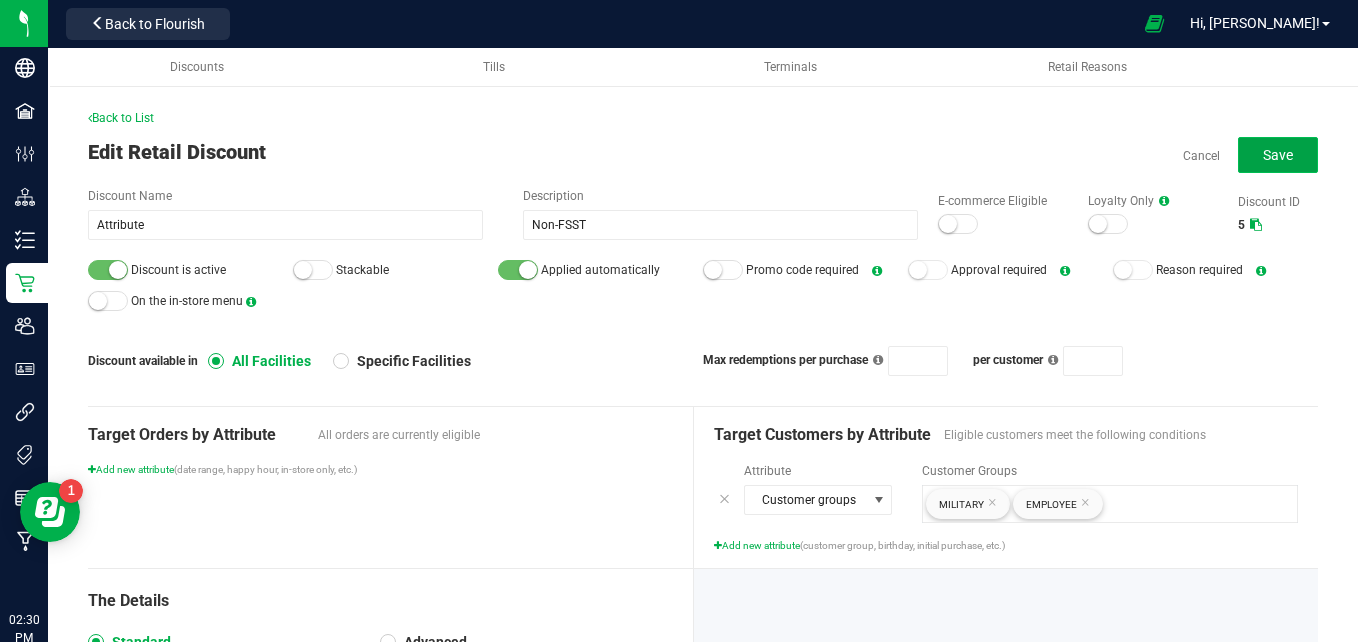 click on "Save" at bounding box center (1278, 155) 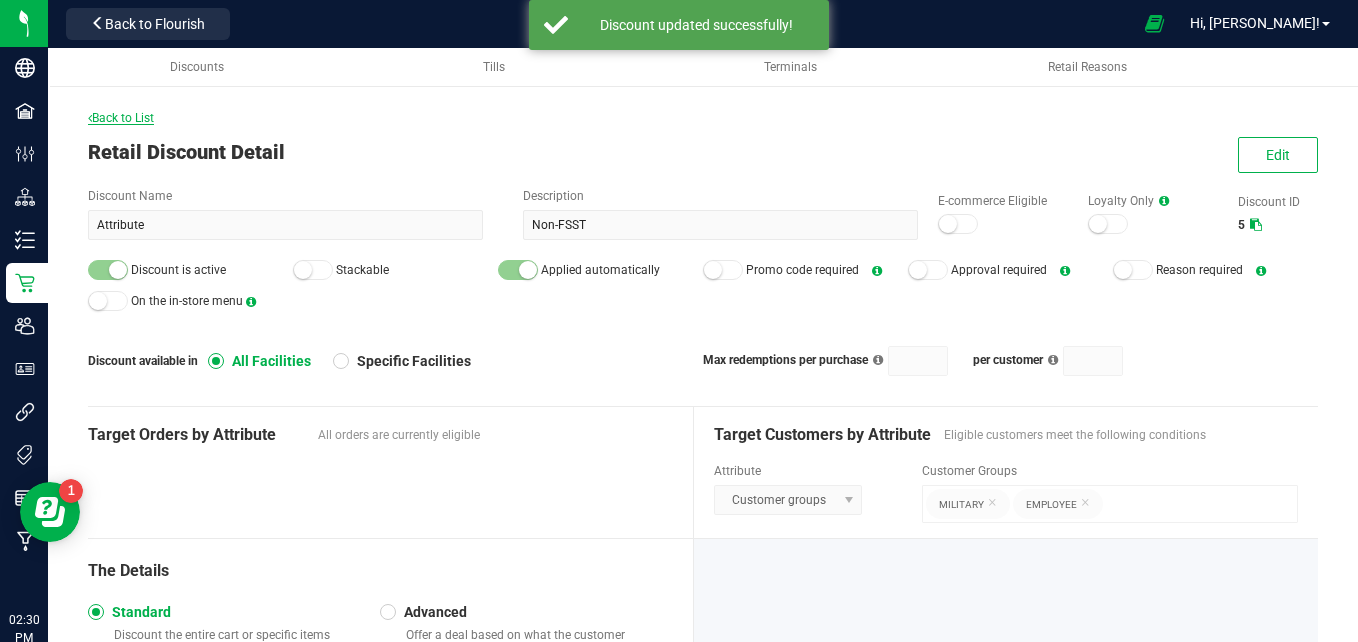click on "Back to List" at bounding box center (121, 118) 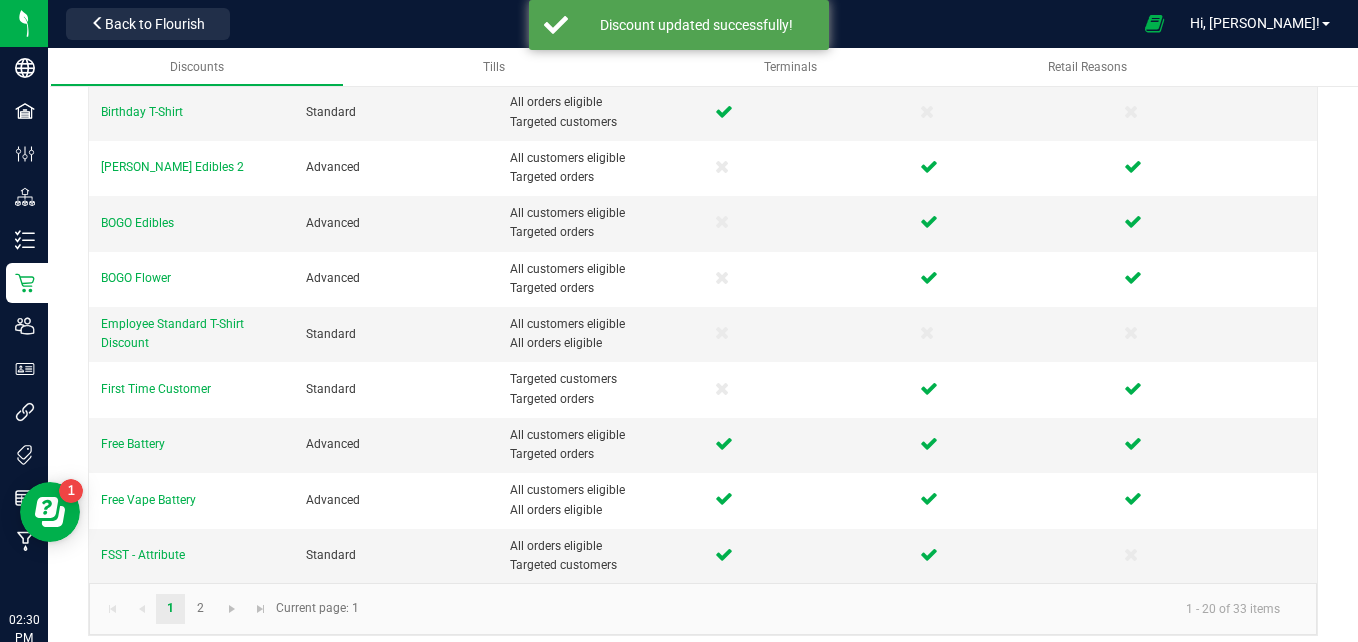 scroll, scrollTop: 768, scrollLeft: 0, axis: vertical 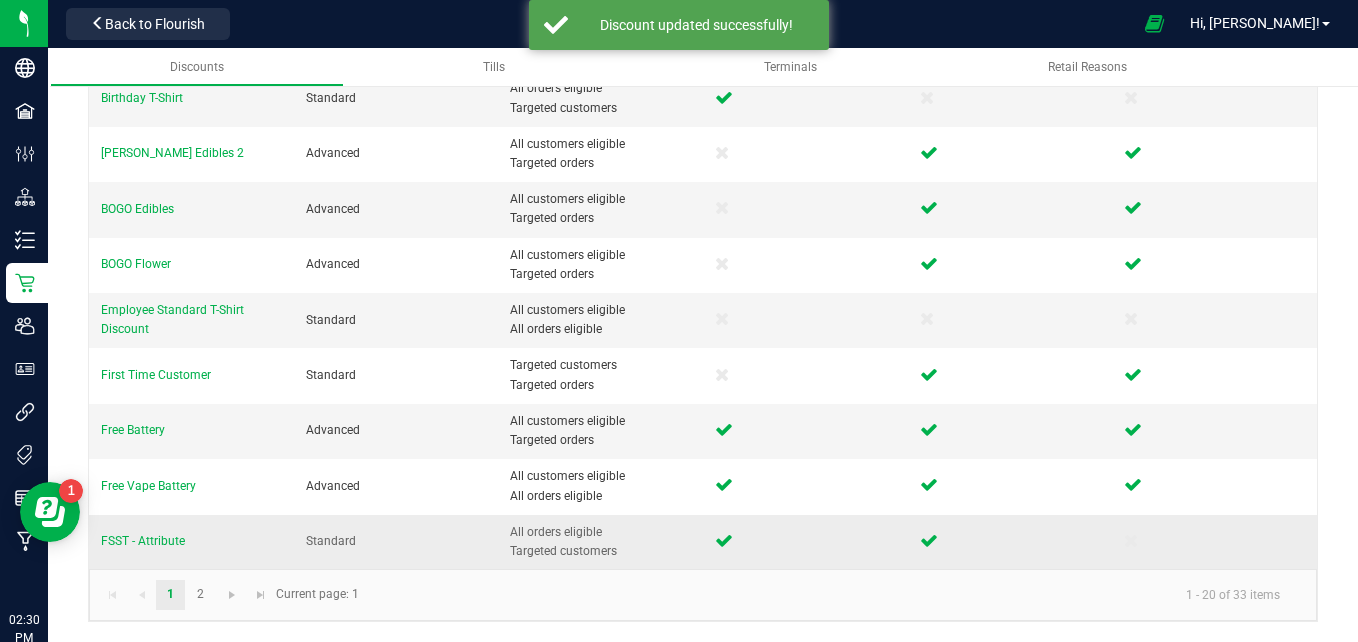 click on "FSST - Attribute" at bounding box center (191, 542) 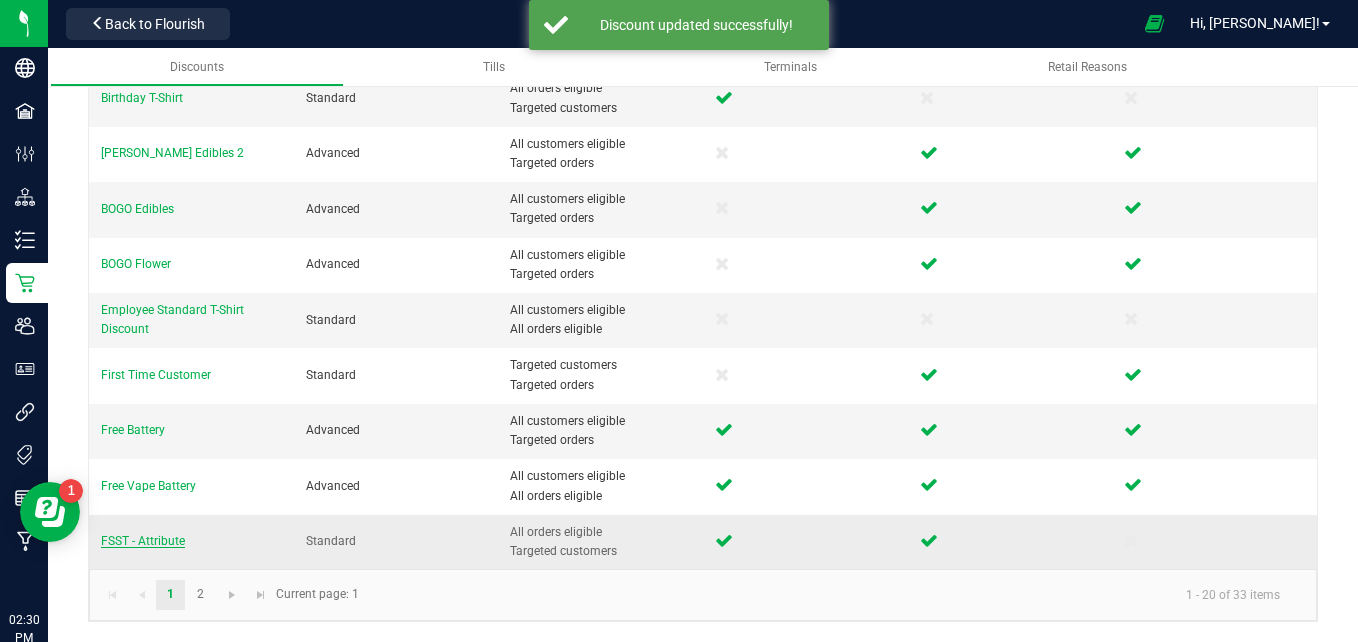 click on "FSST - Attribute" at bounding box center [143, 541] 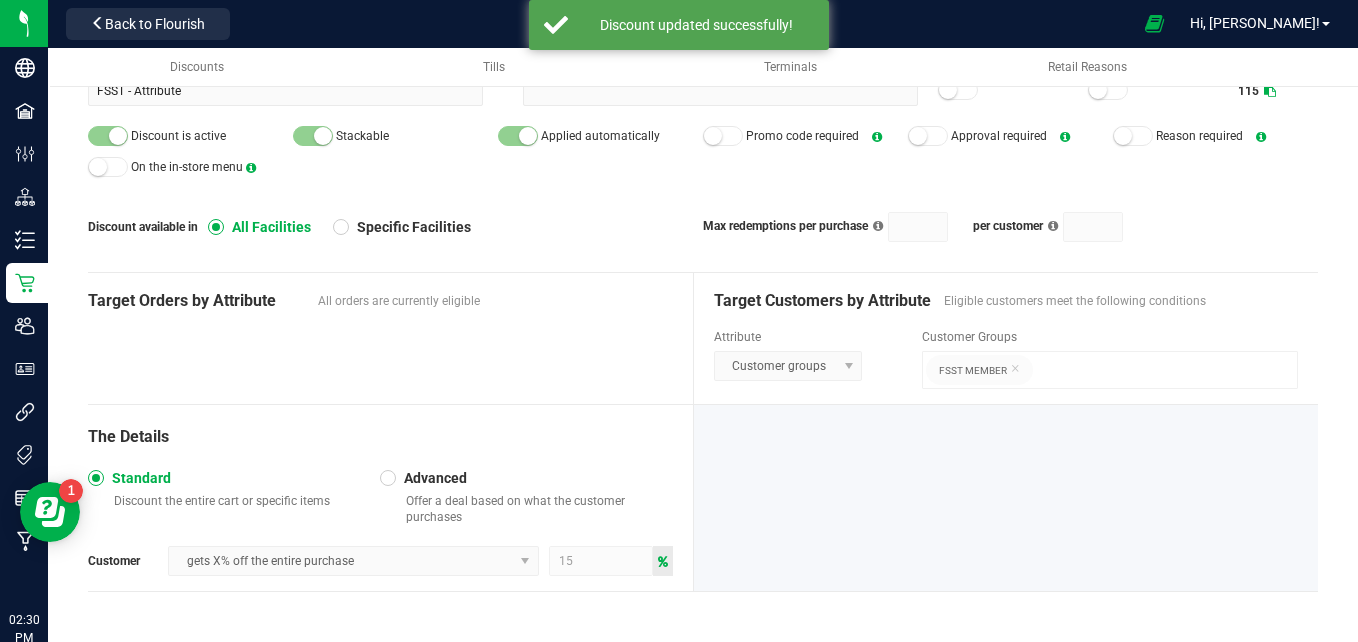 scroll, scrollTop: 0, scrollLeft: 0, axis: both 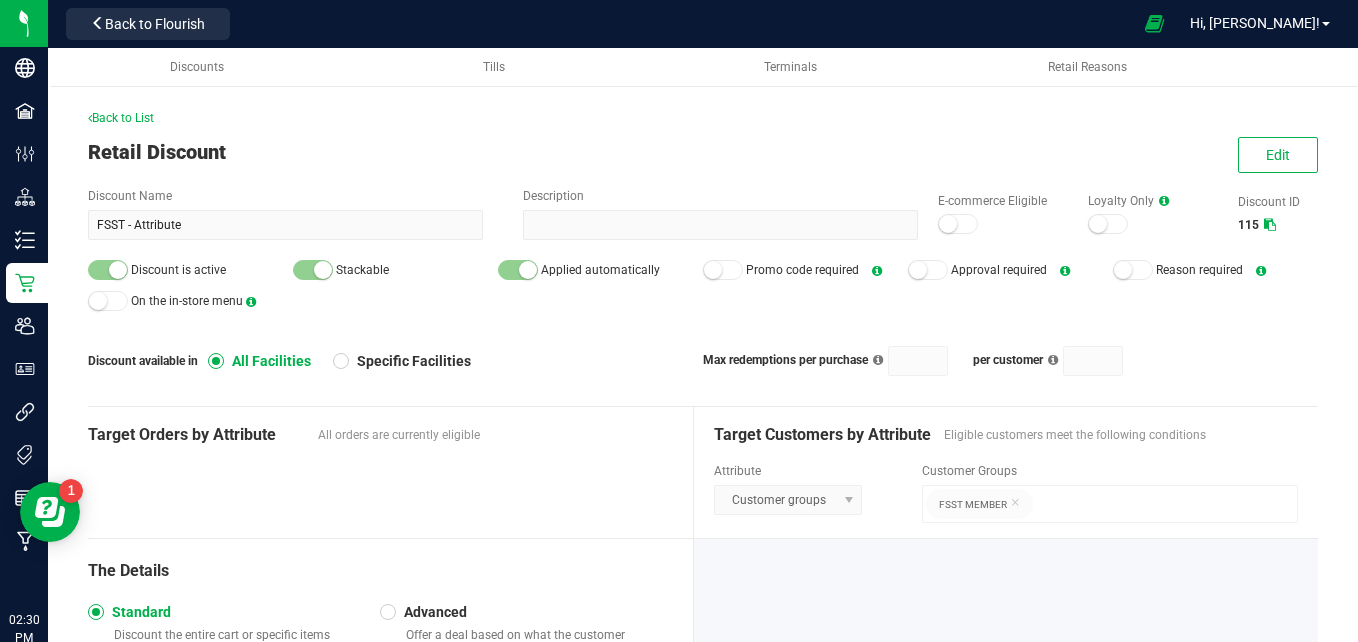 click on "Back to List   Retail Discount   Edit   Discount Name  FSST - Attribute  Description   E-commerce Eligible   Loyalty Only   Discount ID   115   Discount is active   Stackable   Applied automatically   Promo code required   Approval required   Reason required   On the in-store menu   Discount available in   All Facilities   Specific Facilities   Max redemptions per purchase   per customer   Target Orders by Attribute   All orders are currently eligible   Target Customers by Attribute   Eligible customers meet the following conditions   Attribute  Customer groups  Customer Groups  FSST Member  The Details   Standard   Discount the entire cart or specific items   Advanced   Offer a deal based on what the customer purchases   Customer  gets X% off the entire purchase 15" at bounding box center [703, 432] 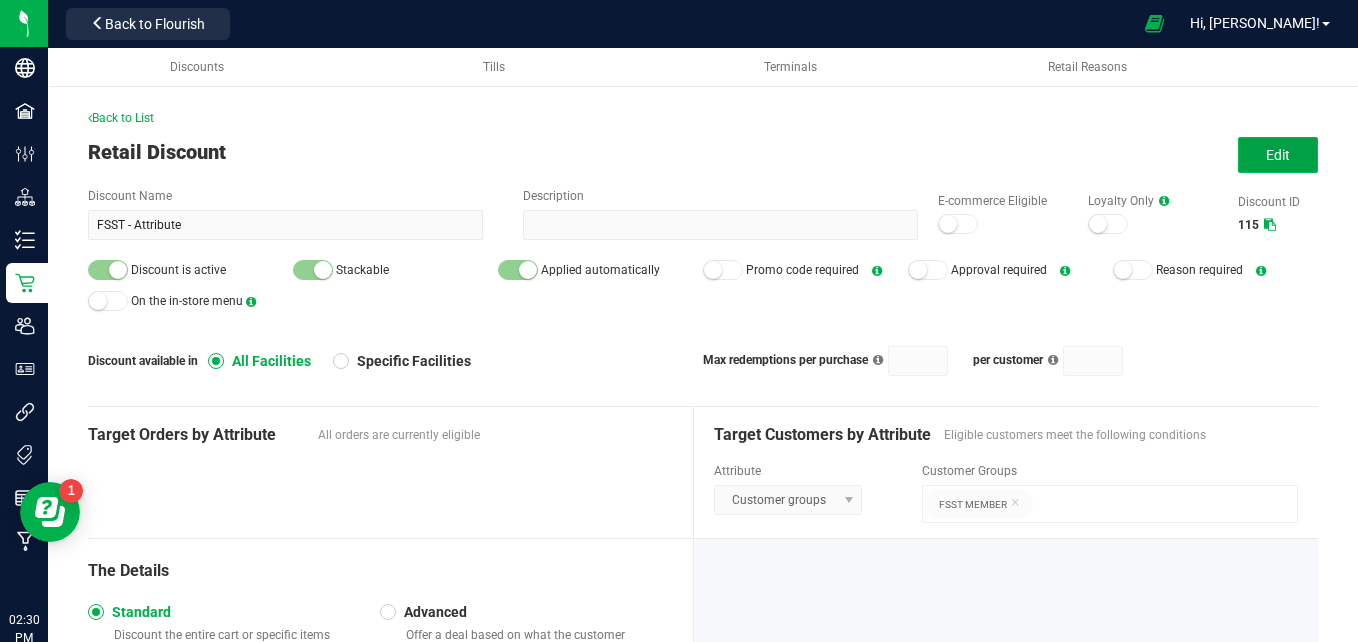 click on "Edit" at bounding box center (1278, 155) 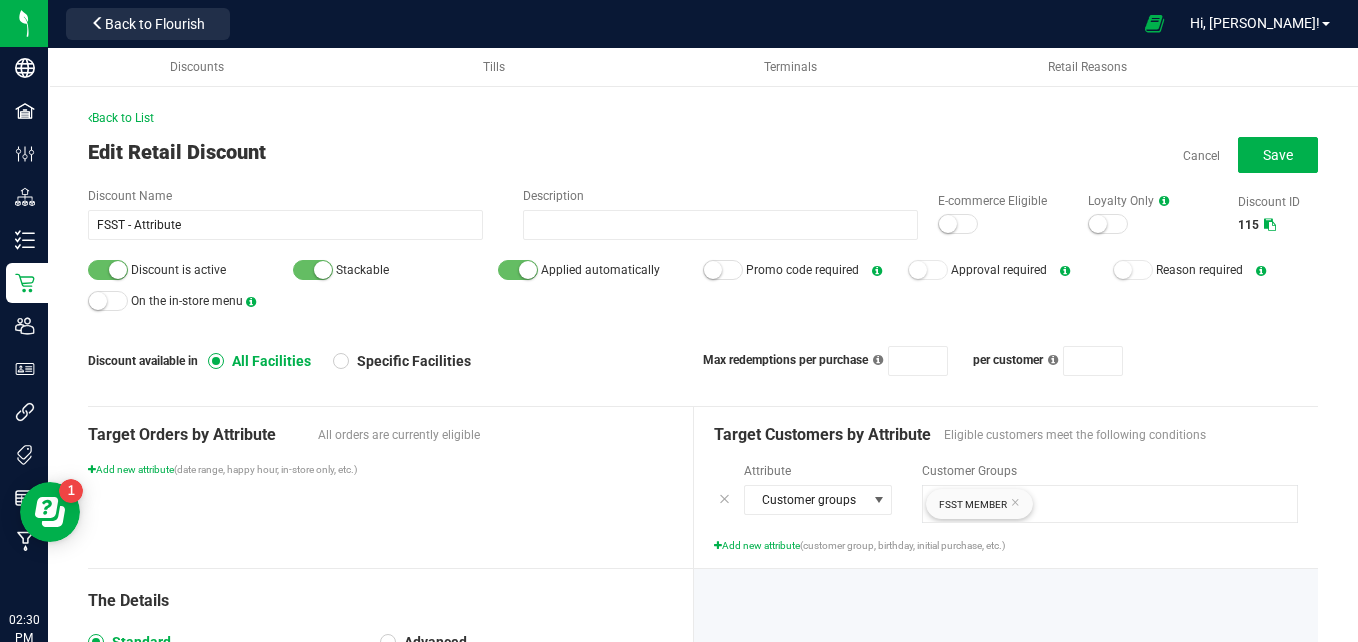 click at bounding box center [323, 270] 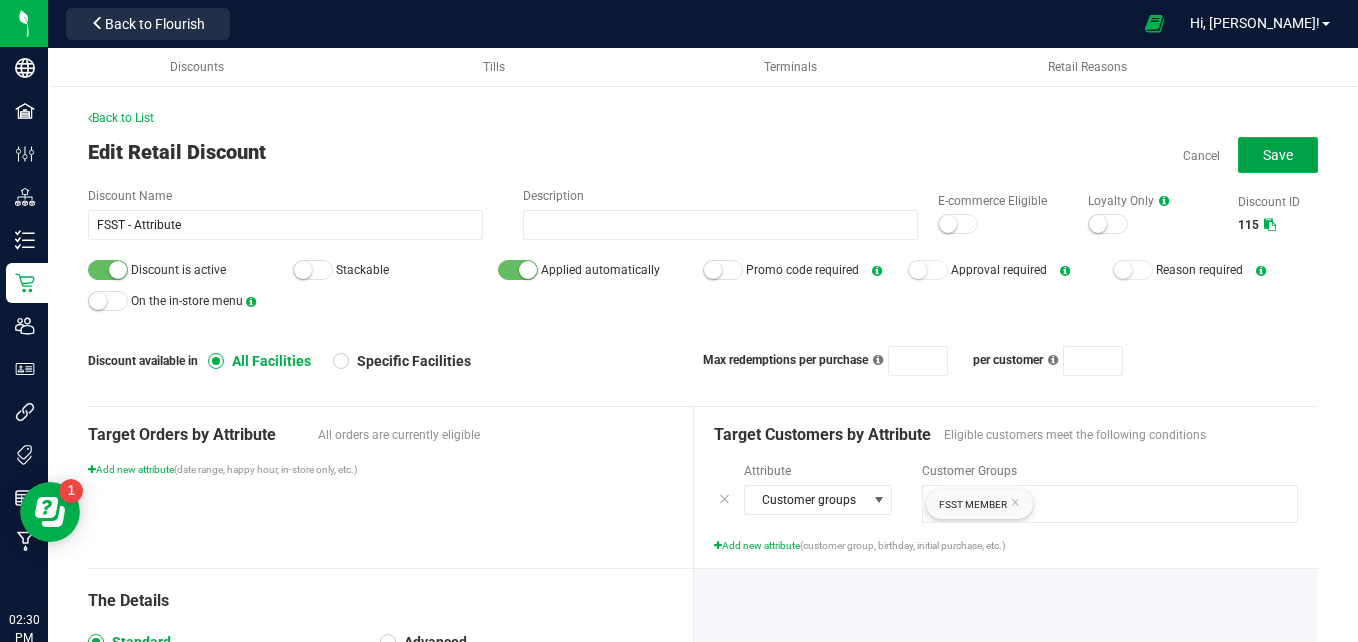 click on "Save" at bounding box center (1278, 155) 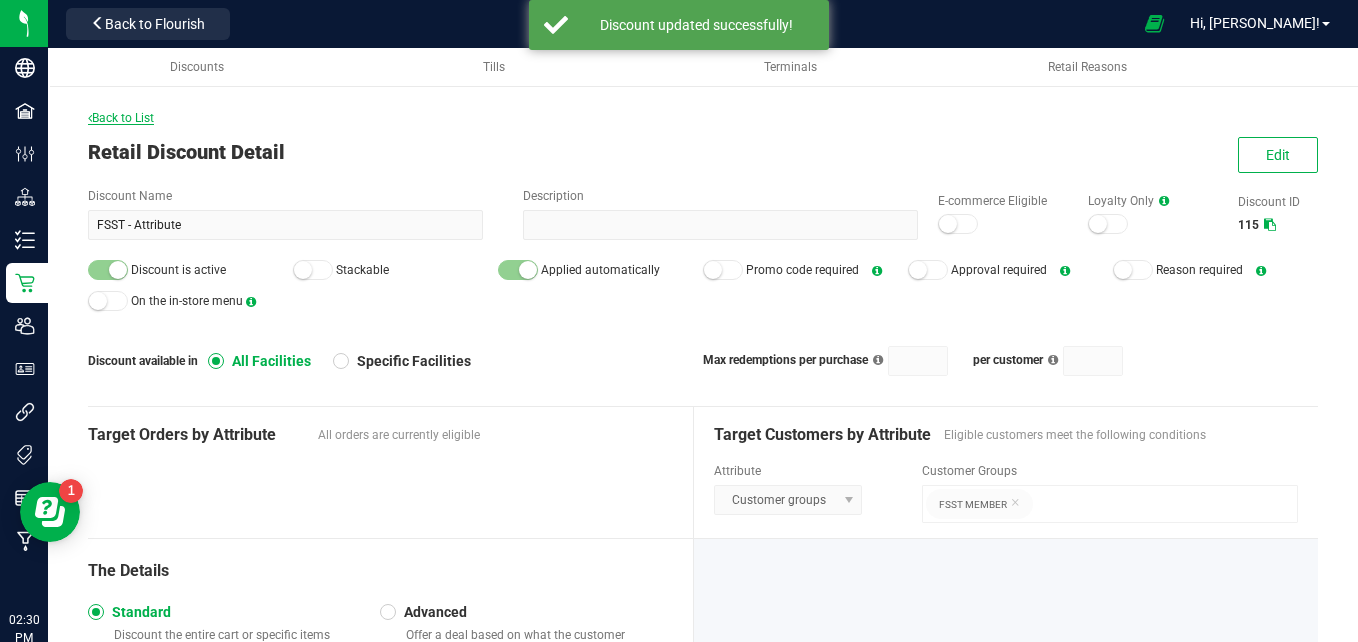 click on "Back to List" at bounding box center [121, 118] 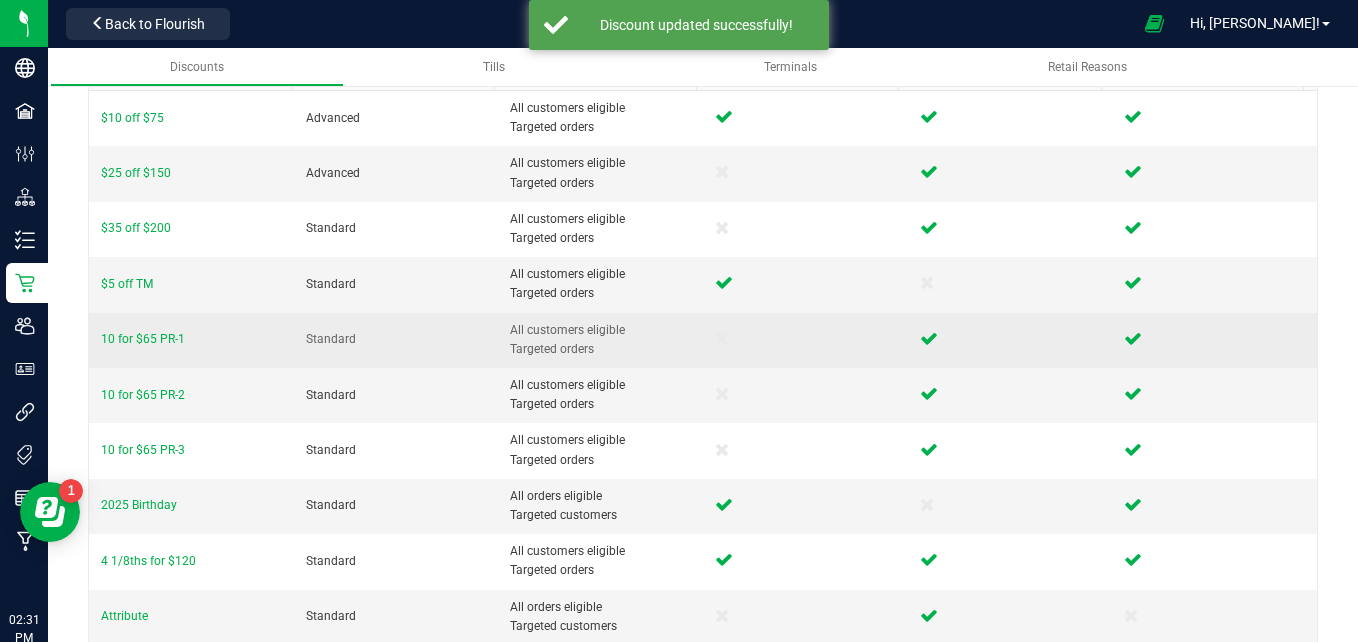 scroll, scrollTop: 139, scrollLeft: 0, axis: vertical 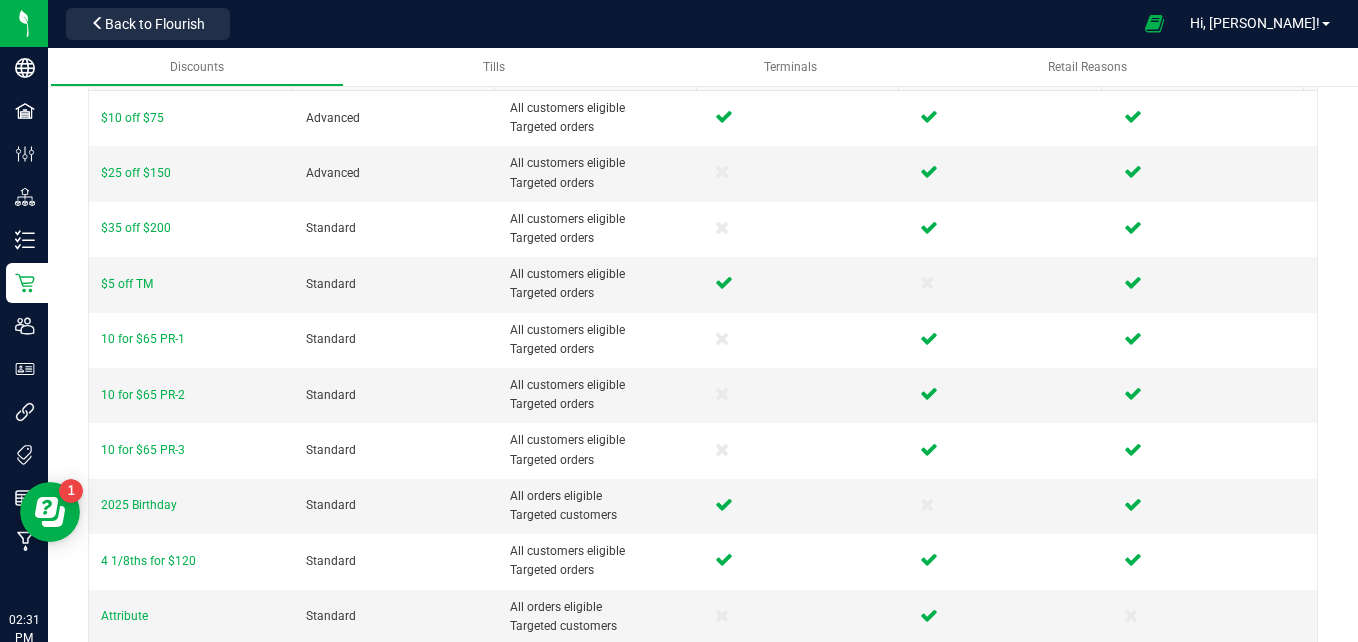 click on "All   Promo Code   Retail Discounts   Active   Timed   Inactive   Add New Discount   Export to Excel  Discount Name Std/Advanced Attributes Stackable Automatic Timed  $10 off $75   Advanced   All customers eligible   Targeted orders   $25 off $150   Advanced   All customers eligible   Targeted orders   $35 off $200   Standard   All customers eligible   Targeted orders   $5 off TM   Standard   All customers eligible   Targeted orders   10 for $65 PR-1   Standard   All customers eligible   Targeted orders   10 for $65 PR-2   Standard   All customers eligible   Targeted orders   10 for $65 PR-3   Standard   All customers eligible   Targeted orders   2025 Birthday   Standard   All orders eligible   Targeted customers   4 1/8ths for $120   Standard   All customers eligible   Targeted orders   Attribute   Standard   All orders eligible   Targeted customers   B2G1 Wax   Advanced   All customers eligible   Targeted orders   Birthday T-Shirt   Standard   All orders eligible   Targeted customers   1   2" at bounding box center (703, 590) 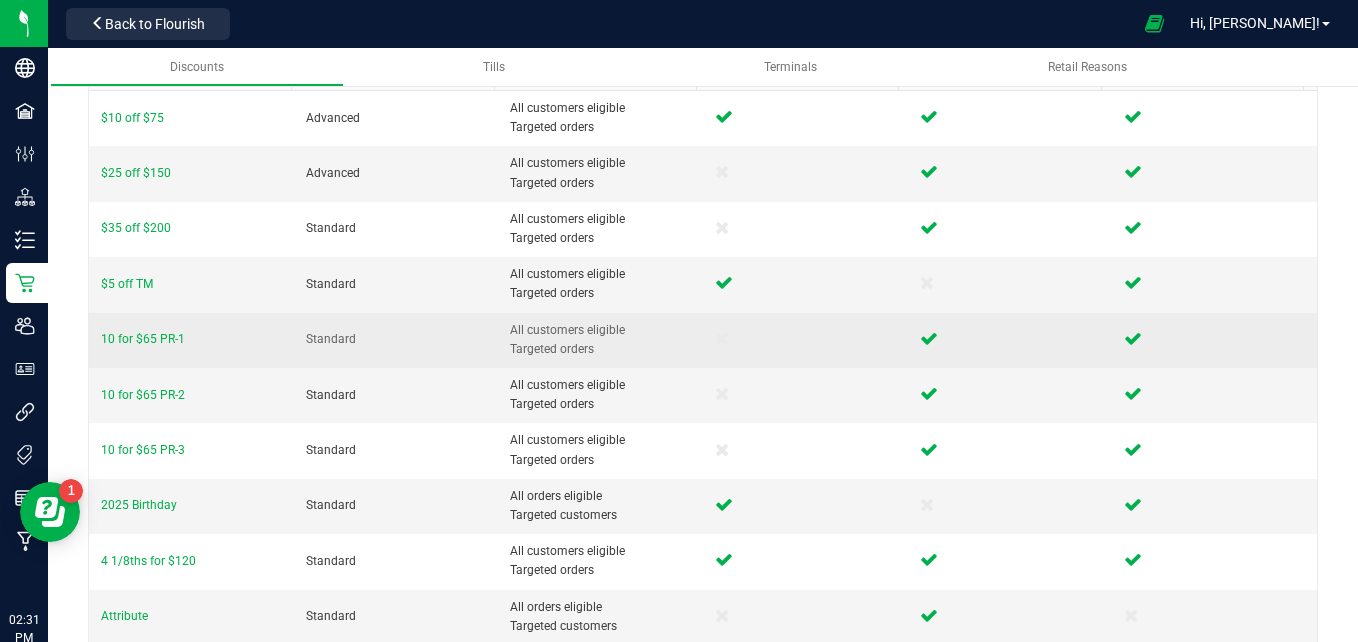 scroll, scrollTop: 0, scrollLeft: 0, axis: both 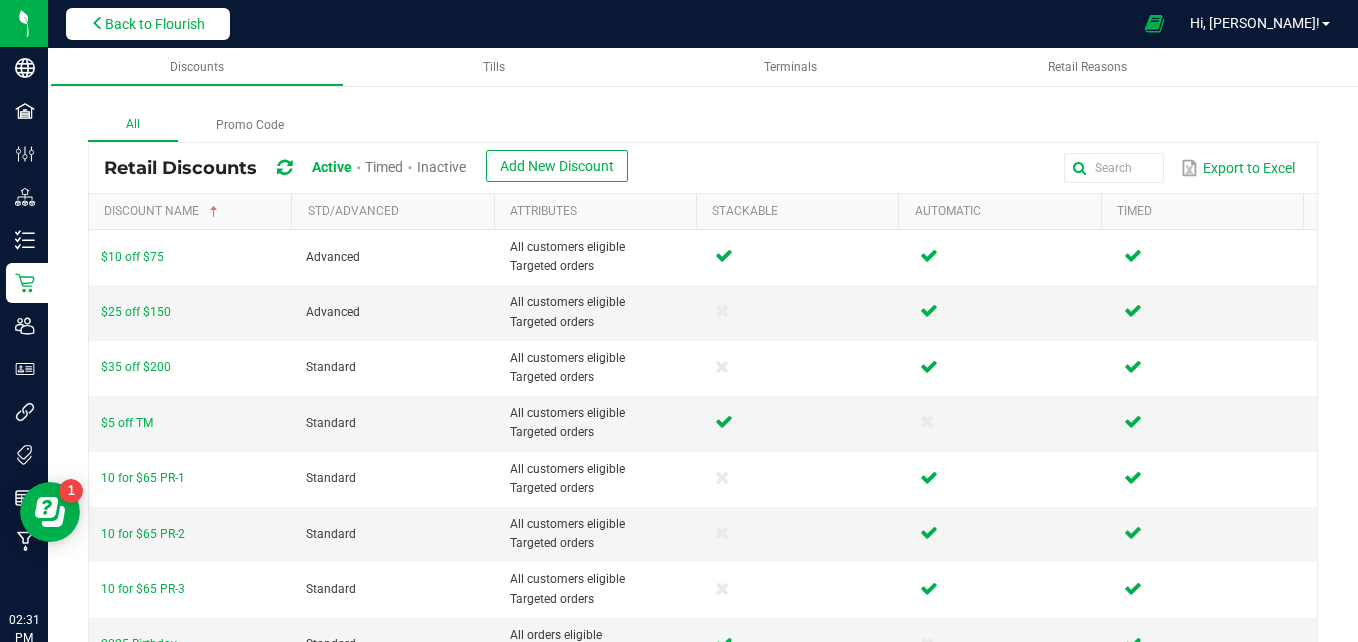 click on "Back to Flourish" at bounding box center [155, 24] 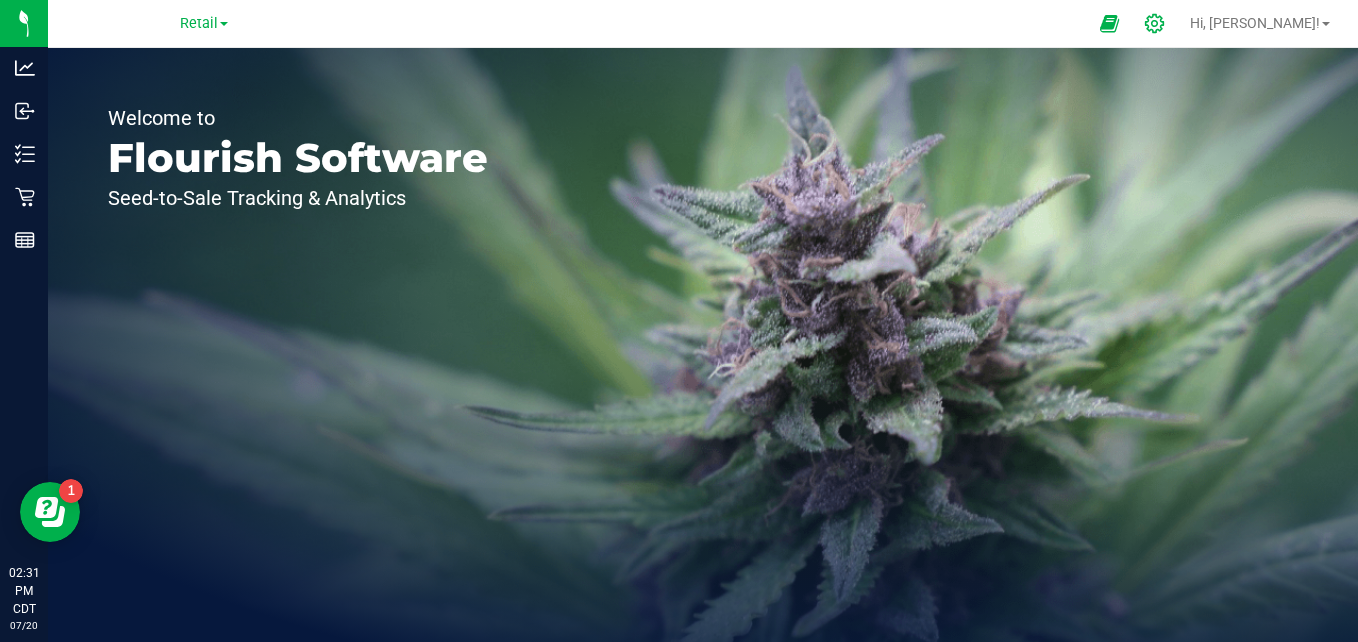 click 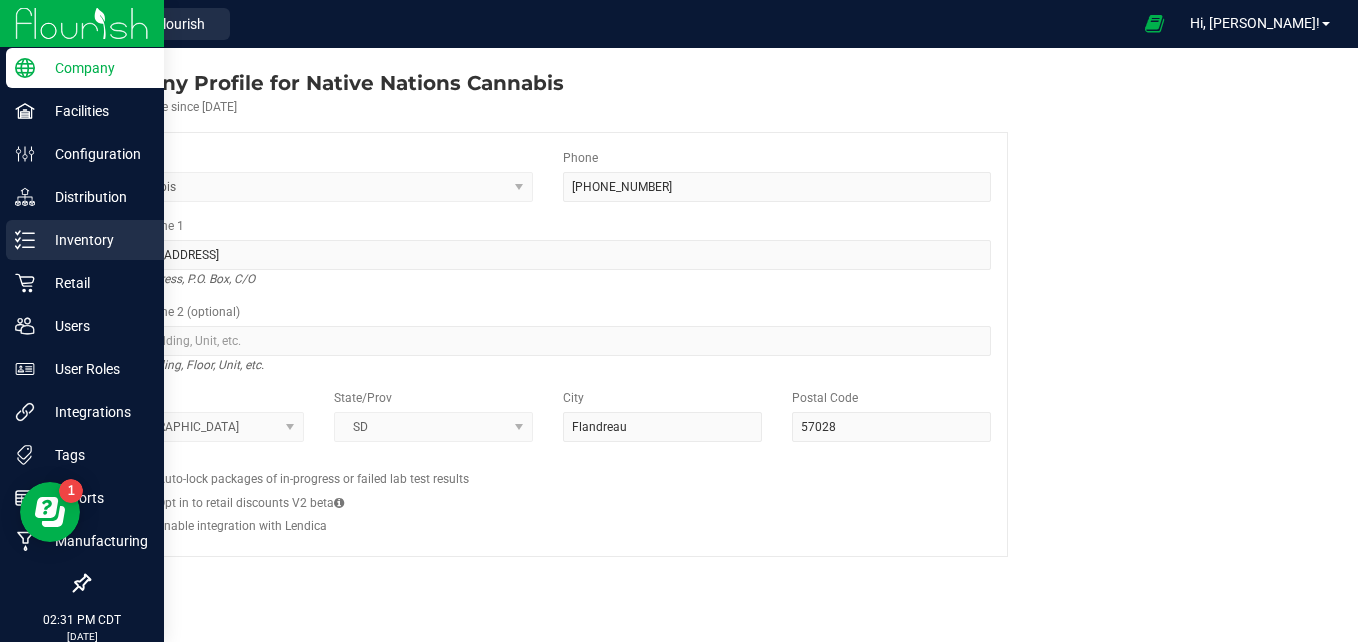 click on "Inventory" at bounding box center [95, 240] 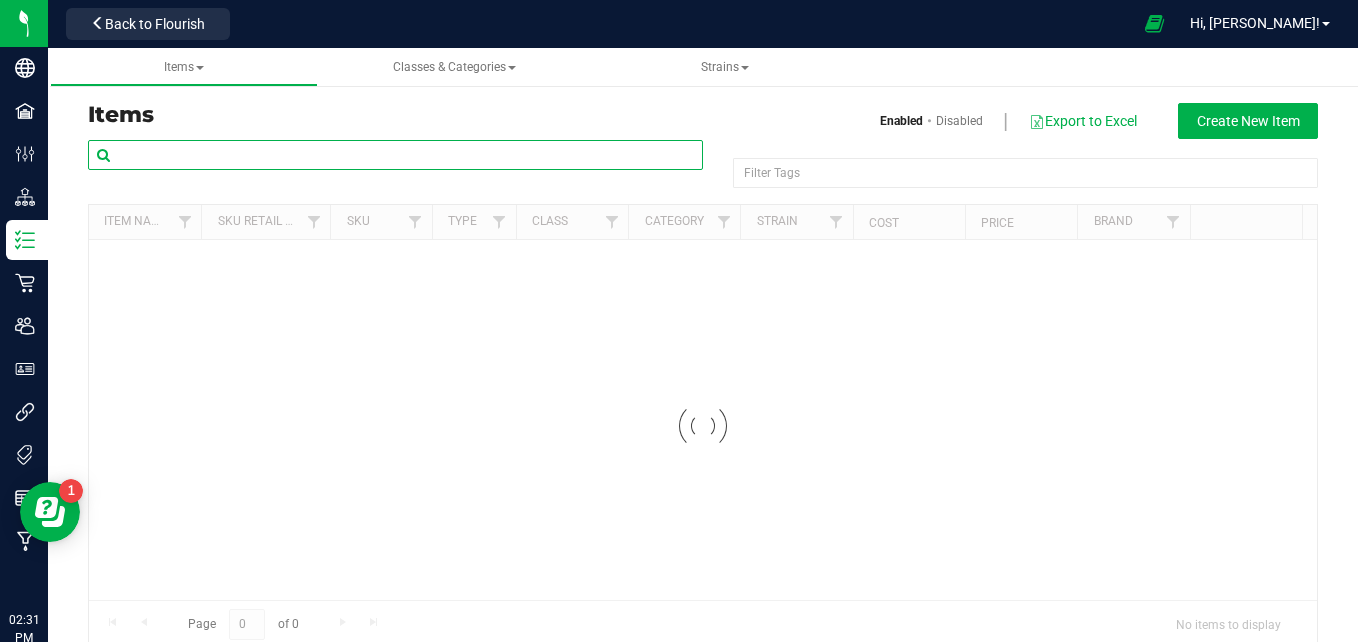 click at bounding box center (395, 155) 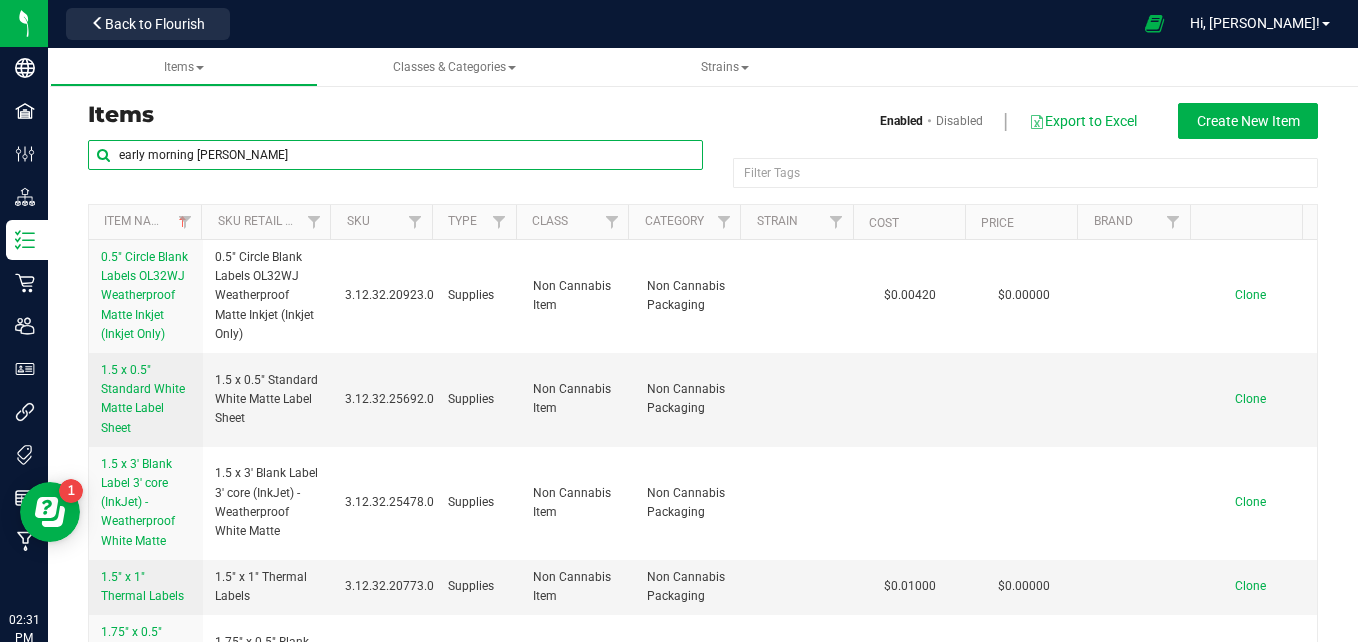 type on "early morning [PERSON_NAME]" 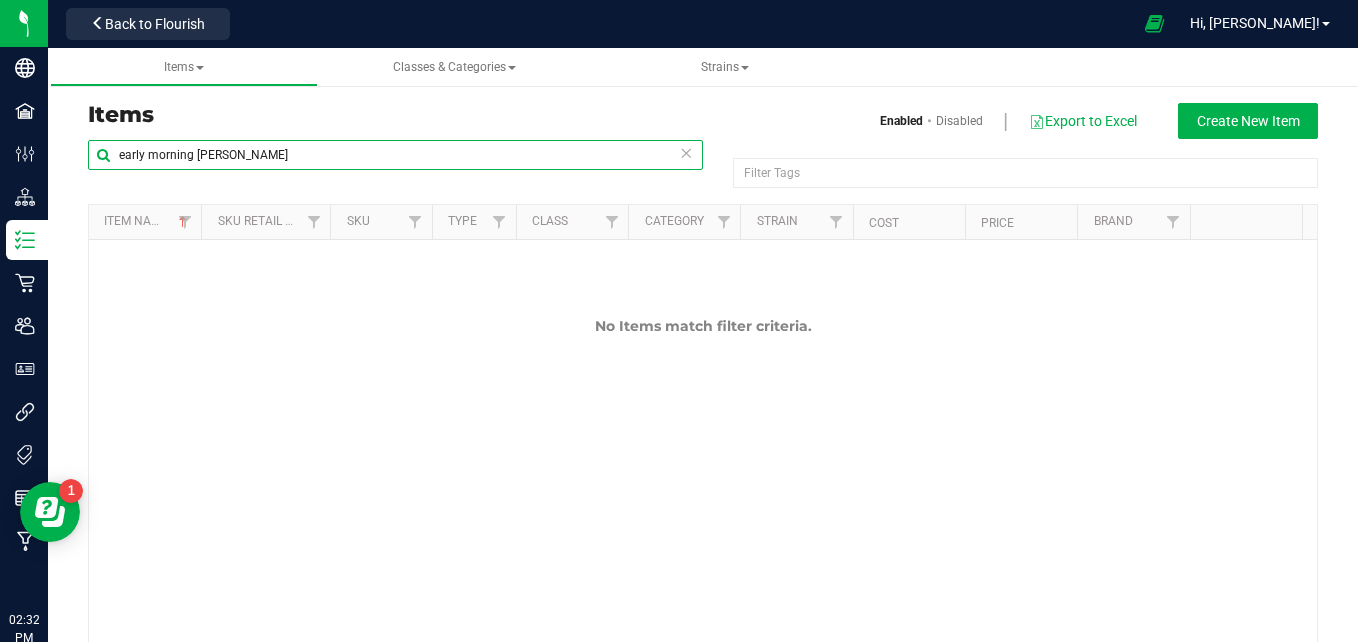 scroll, scrollTop: 0, scrollLeft: 0, axis: both 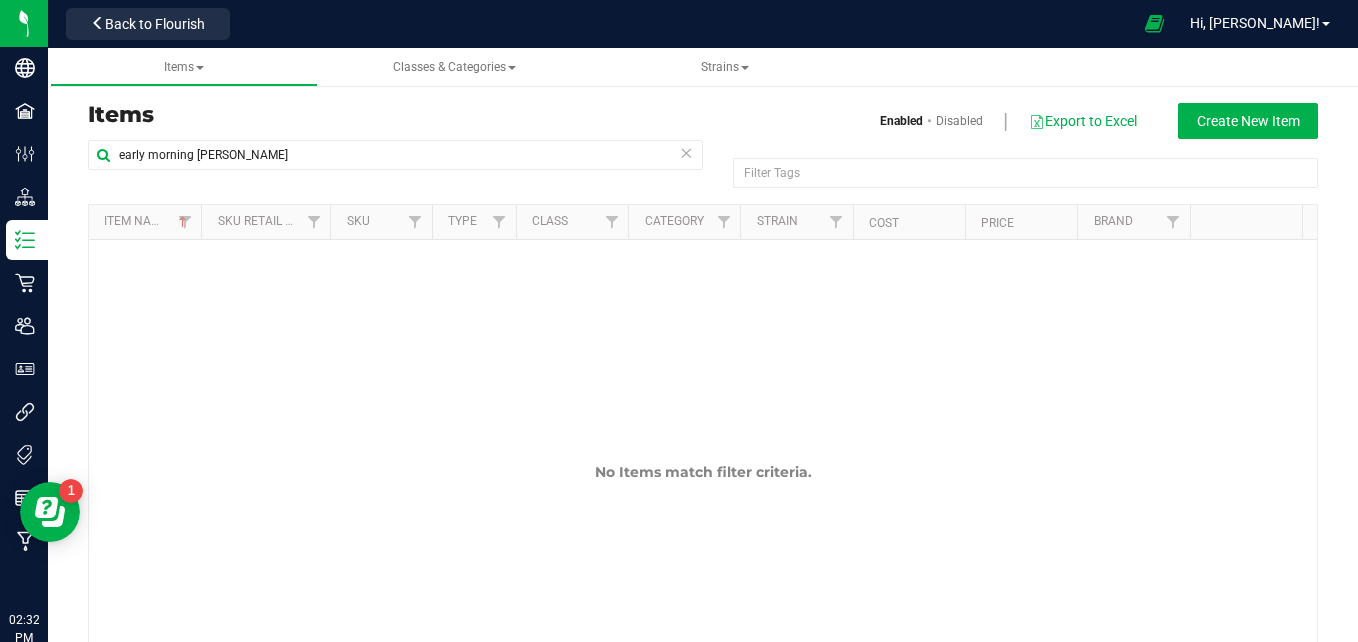 click at bounding box center [686, 152] 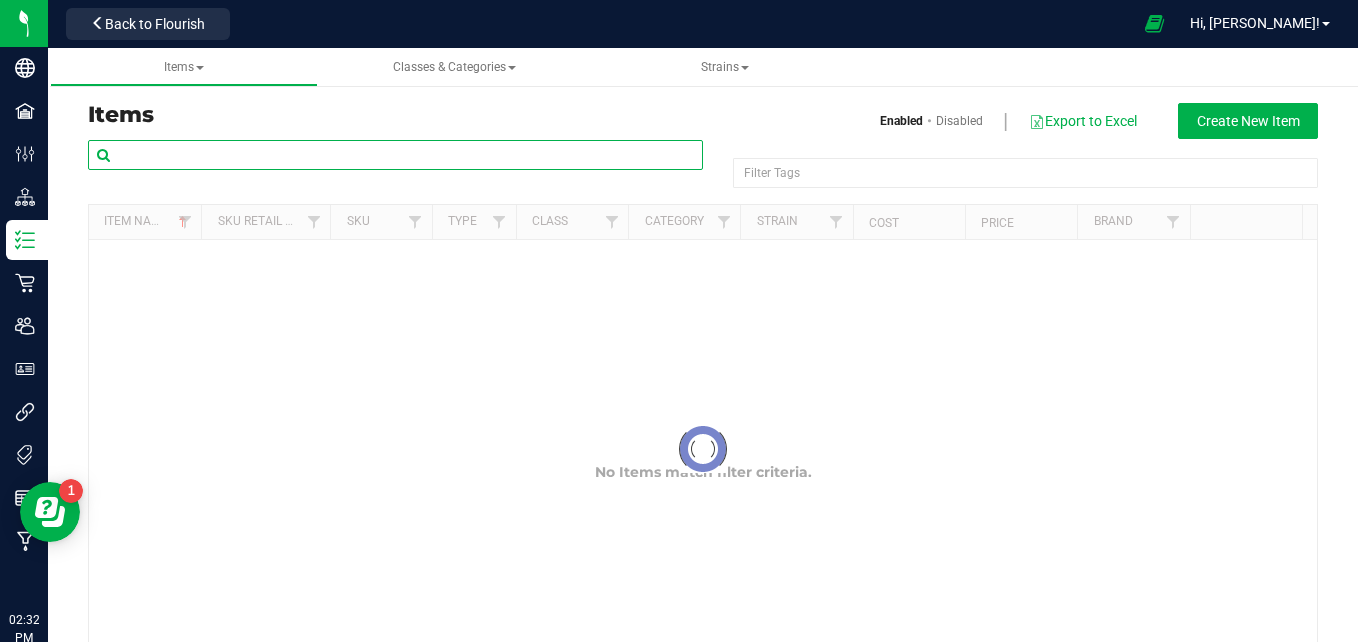 click at bounding box center [395, 155] 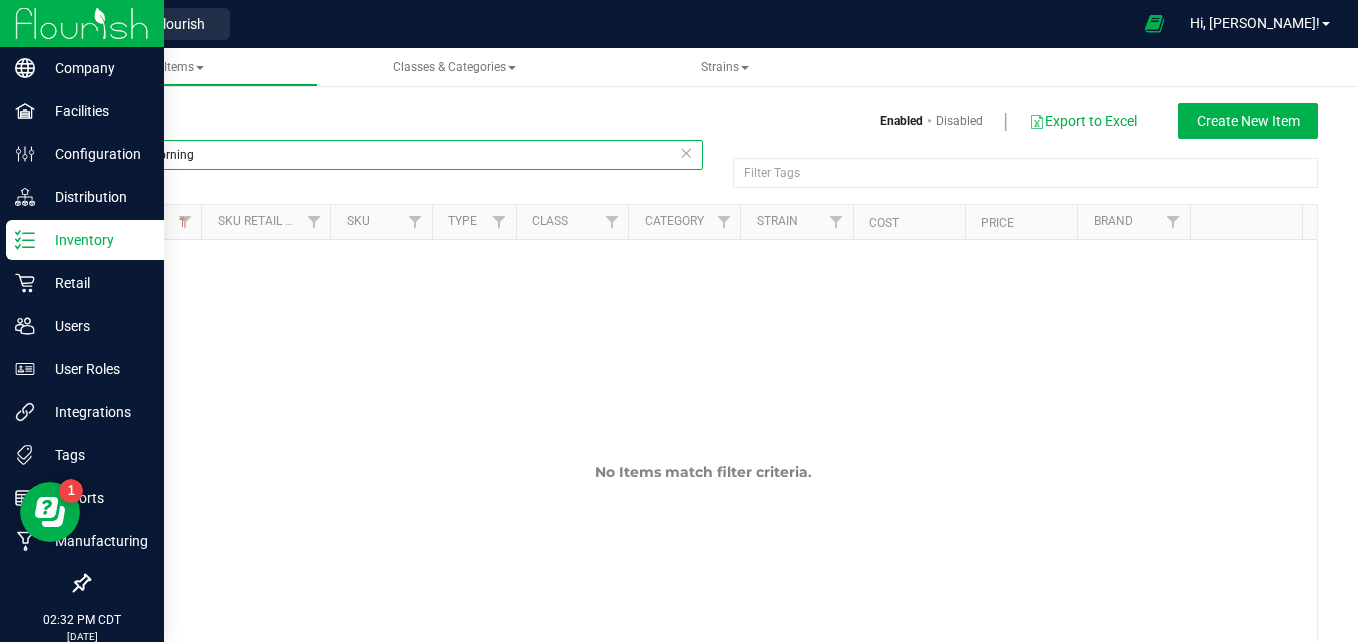 type on "early morning" 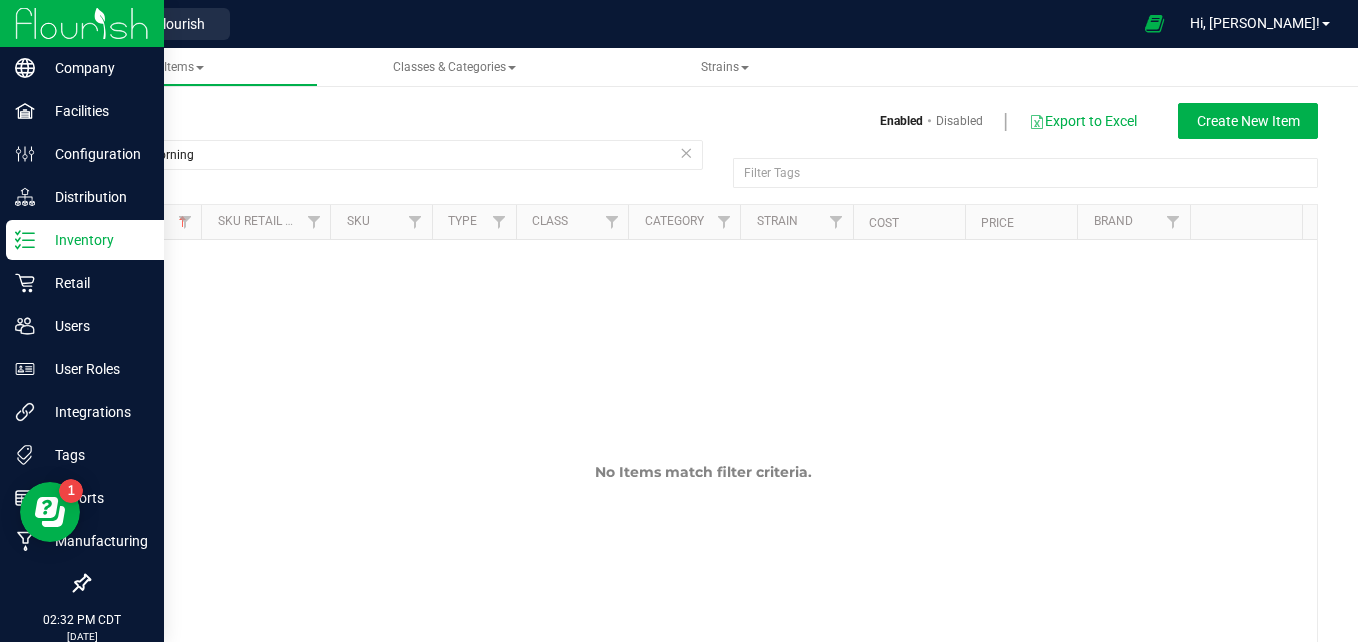 click on "Inventory" at bounding box center (95, 240) 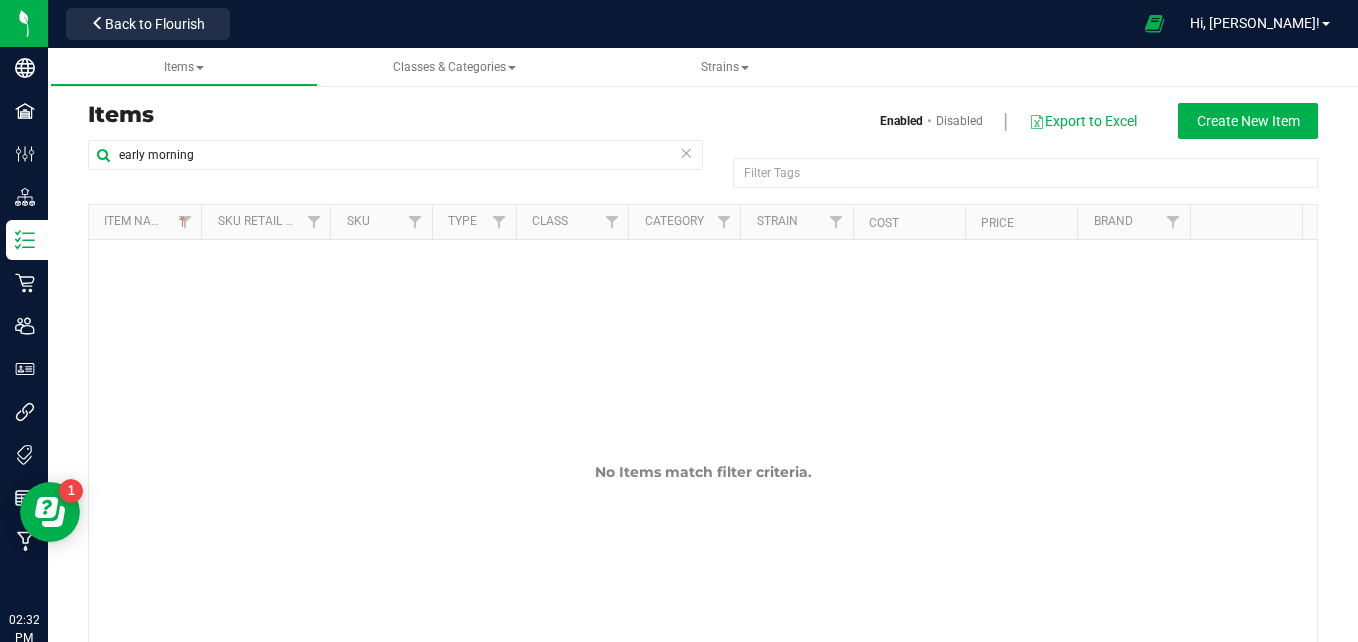 click at bounding box center [686, 152] 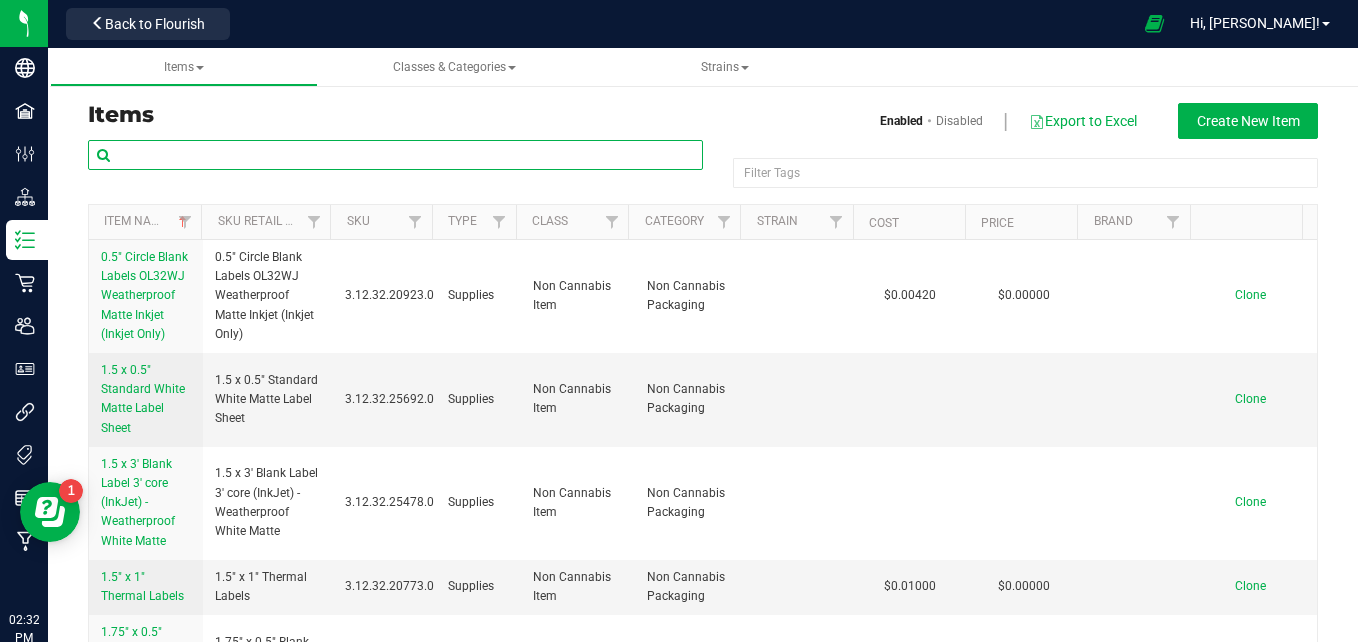 click at bounding box center (395, 155) 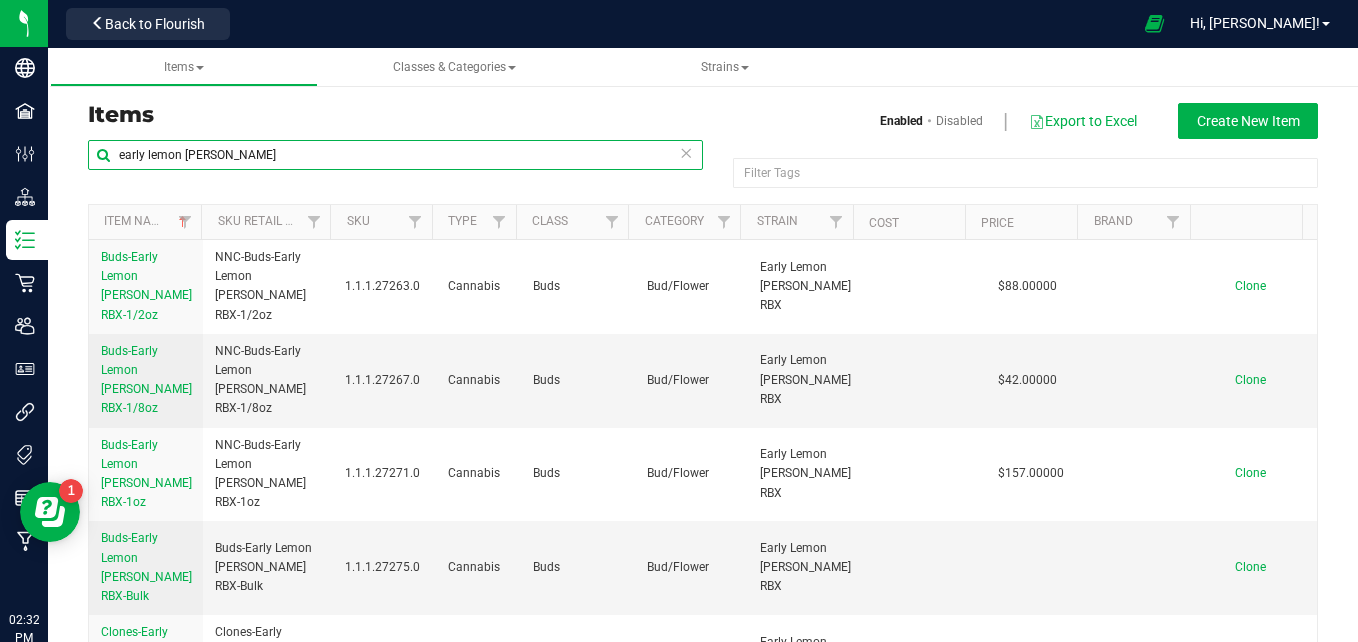 type on "early lemon [PERSON_NAME]" 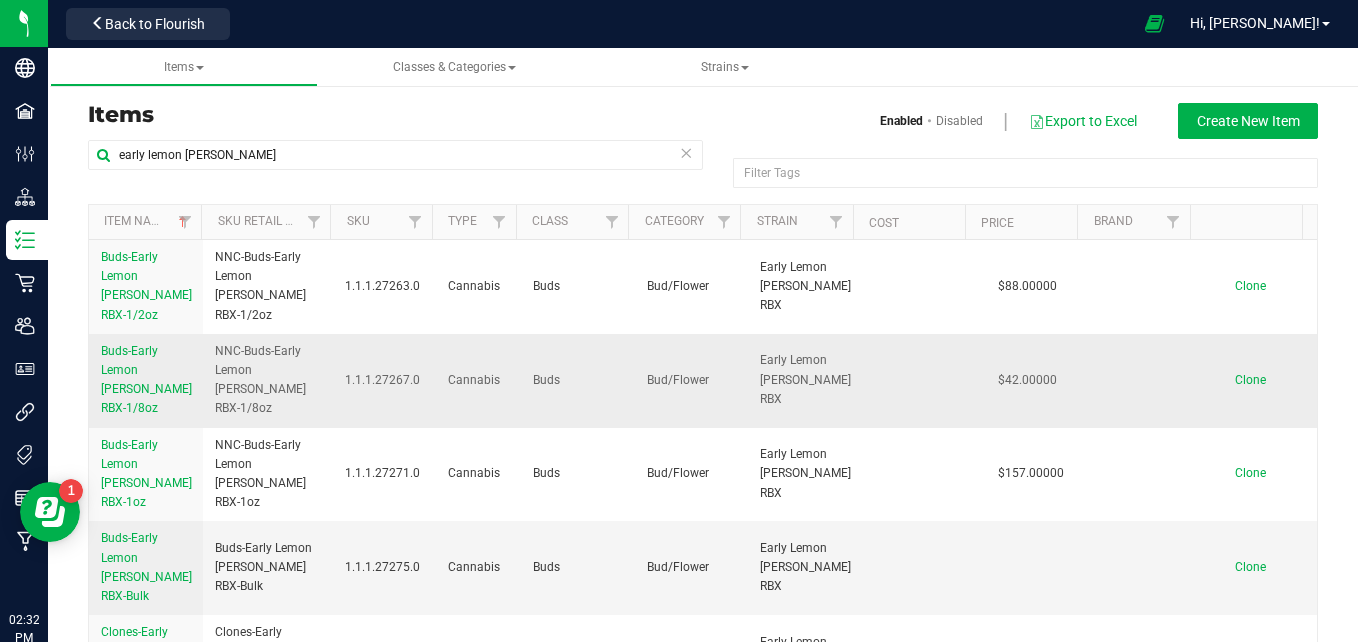 click on "Buds-Early Lemon [PERSON_NAME] RBX-1/8oz" at bounding box center (146, 380) 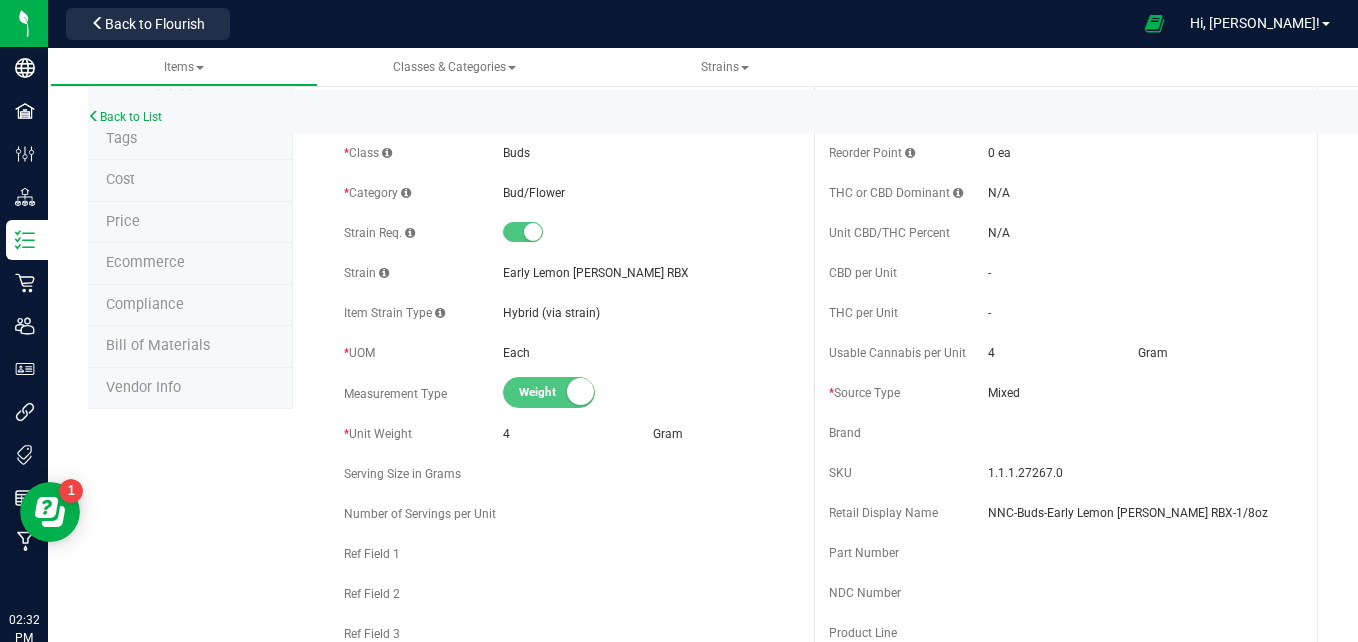 scroll, scrollTop: 0, scrollLeft: 0, axis: both 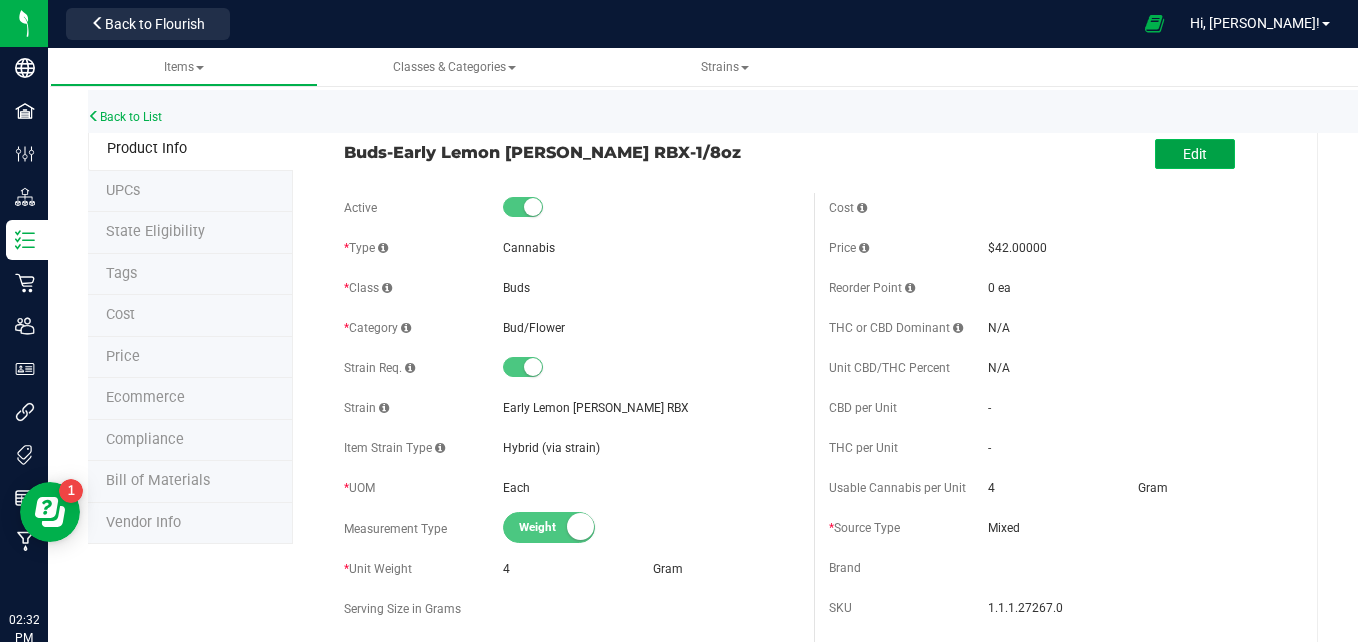 click on "Edit" at bounding box center [1195, 154] 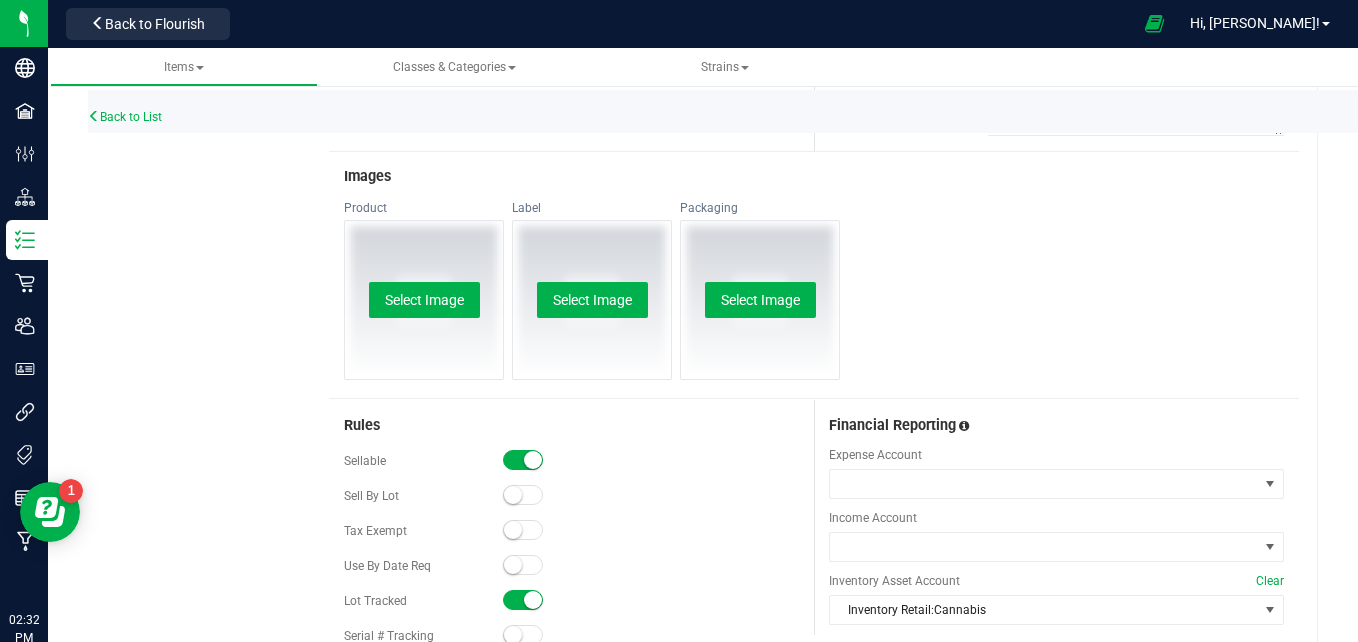 scroll, scrollTop: 832, scrollLeft: 0, axis: vertical 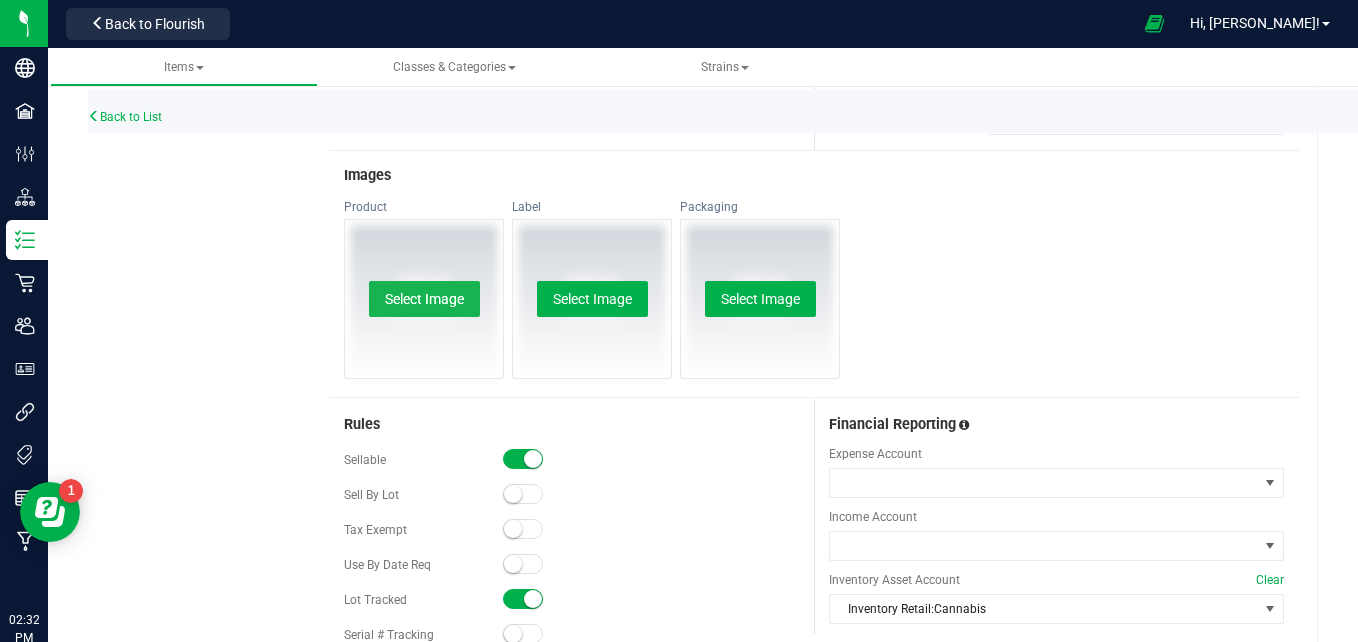 click on "Select Image" at bounding box center (424, 299) 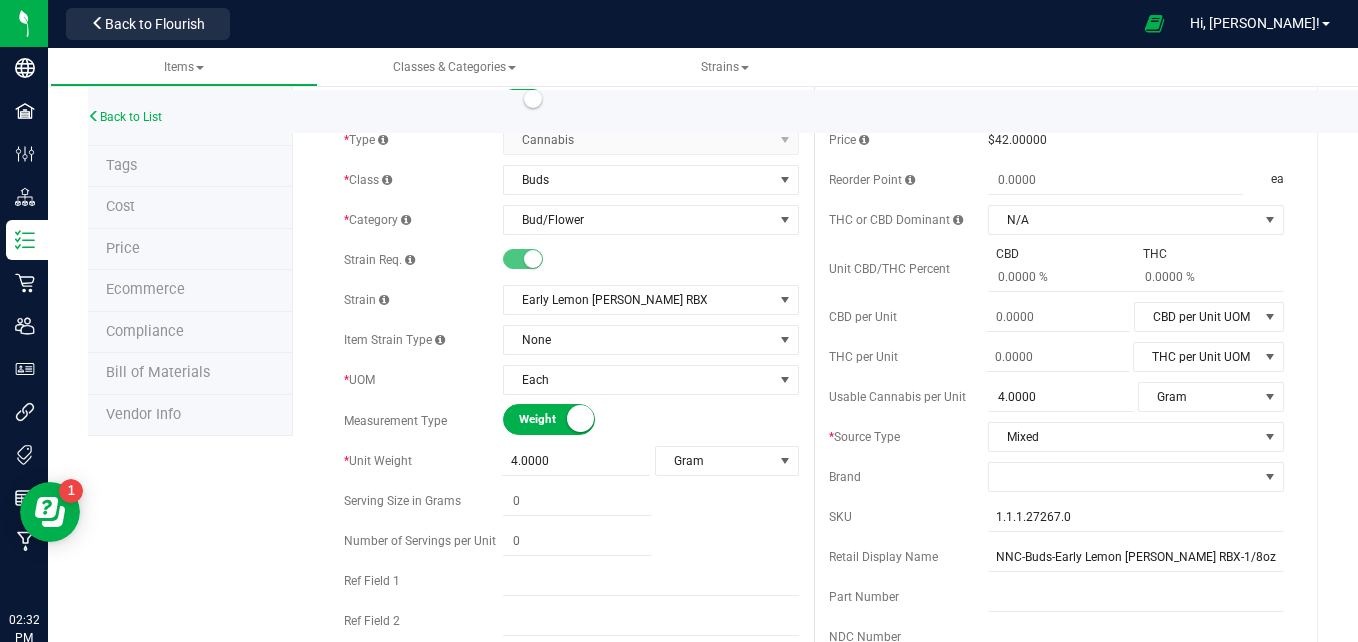 scroll, scrollTop: 5, scrollLeft: 0, axis: vertical 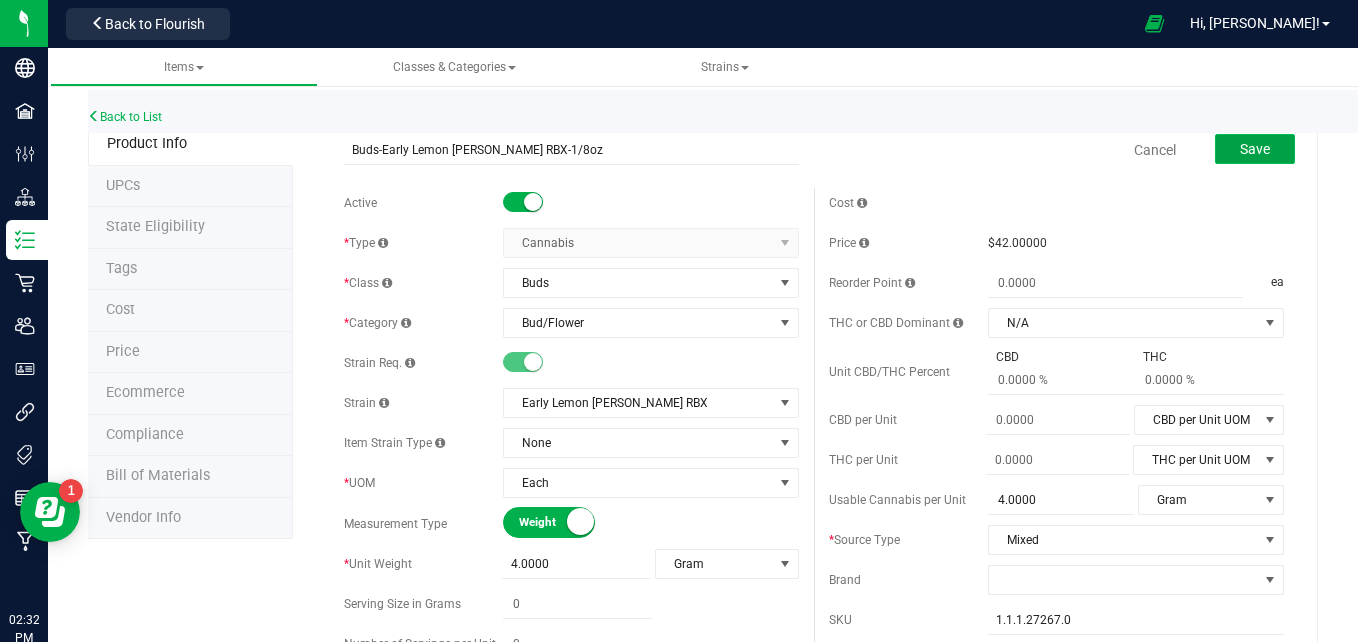 click on "Save" at bounding box center [1255, 149] 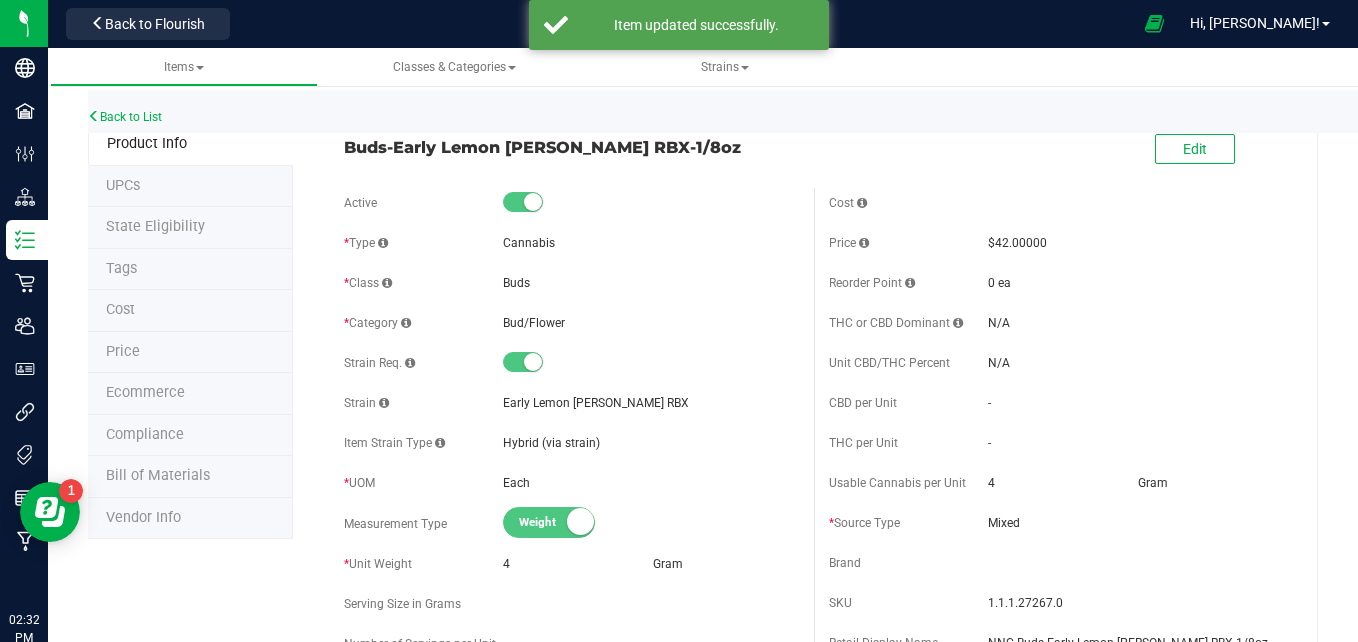 click on "Ecommerce" at bounding box center (190, 394) 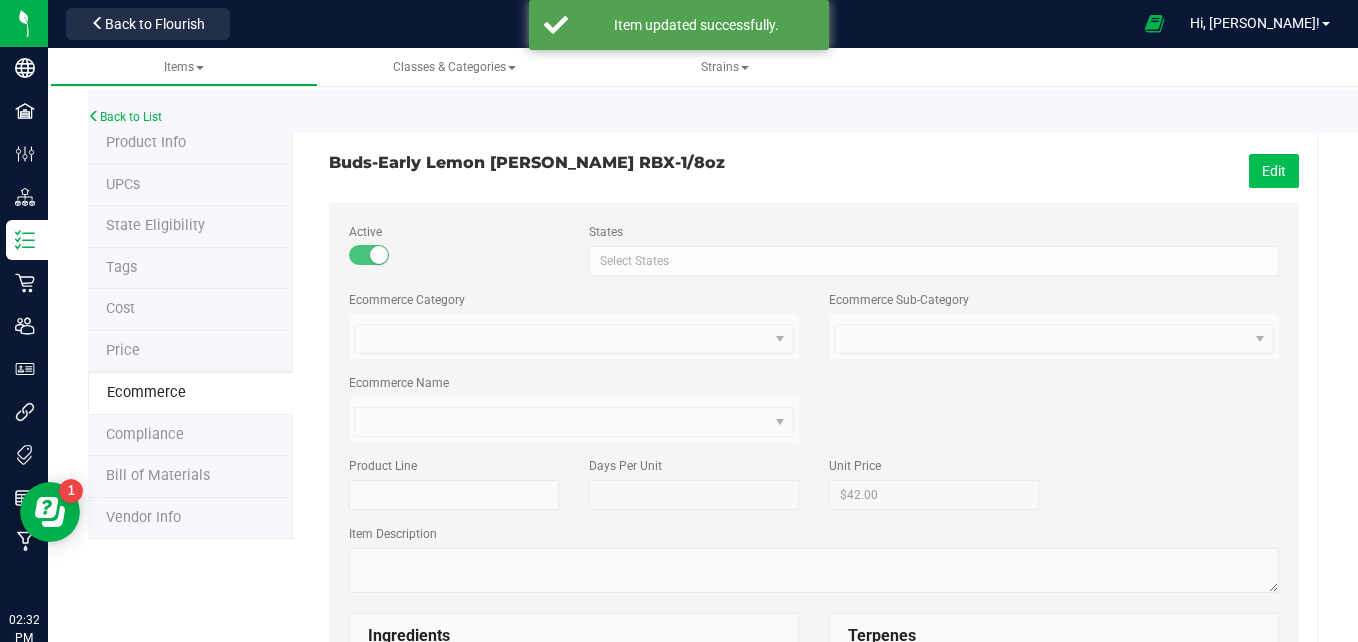 click on "Edit" at bounding box center [1274, 171] 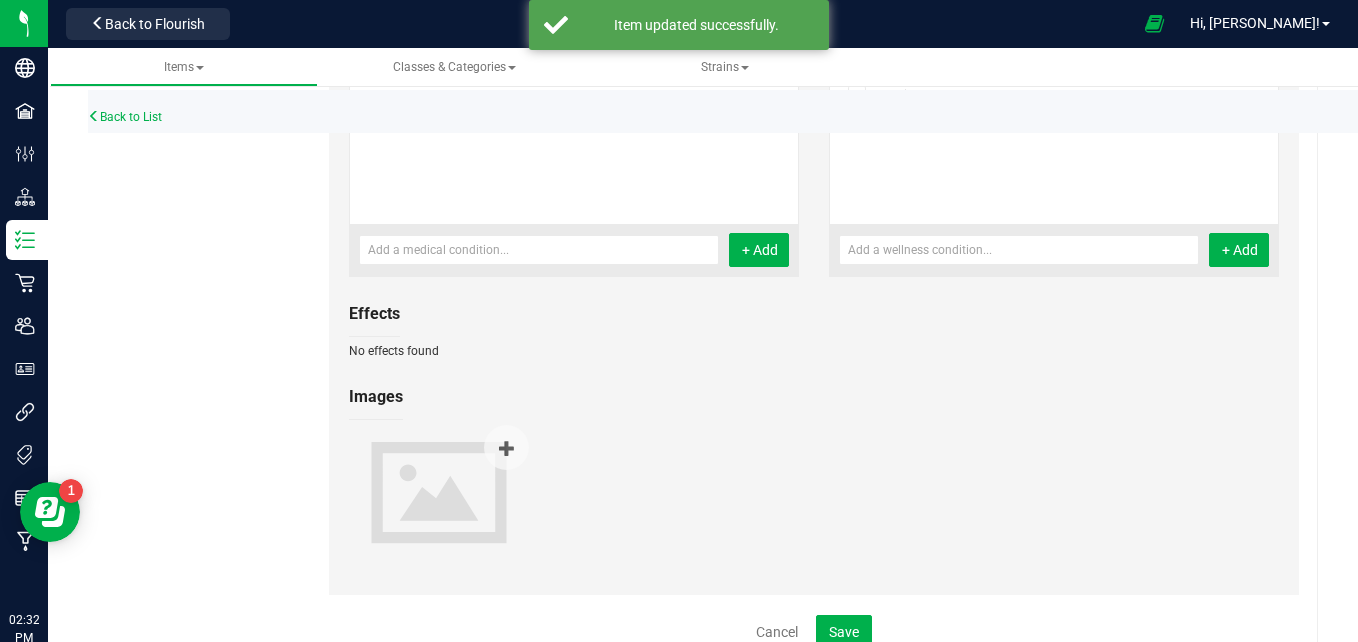 scroll, scrollTop: 1024, scrollLeft: 0, axis: vertical 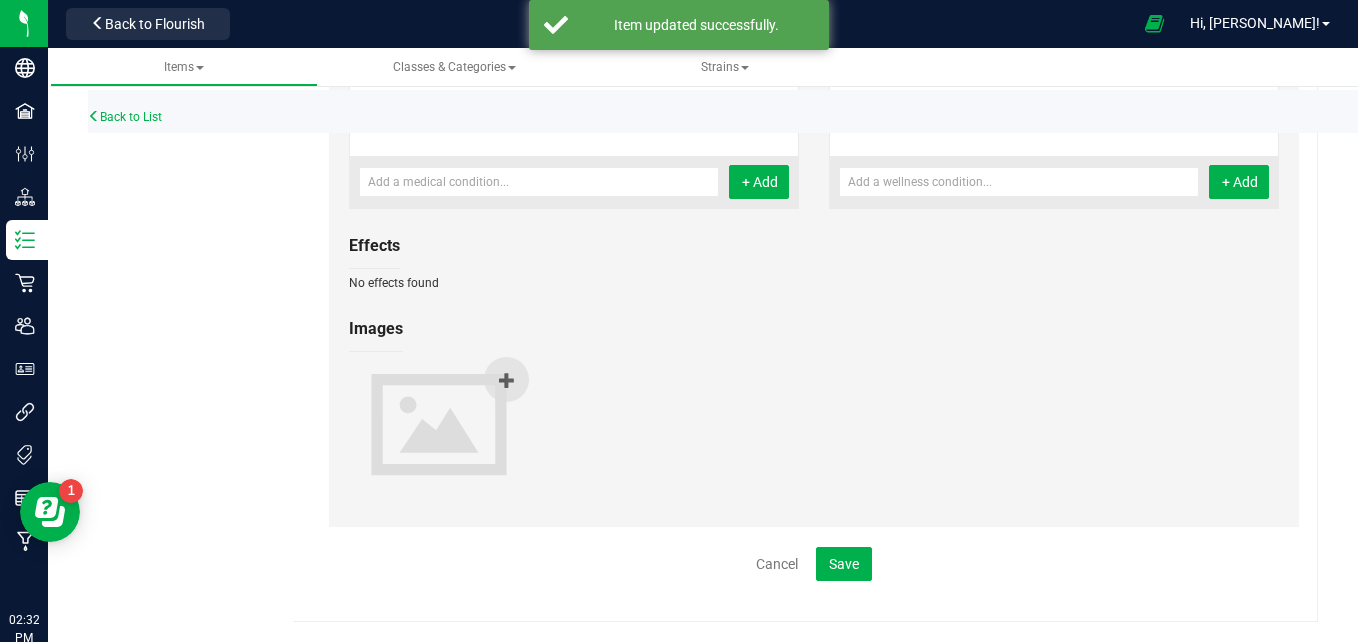 click at bounding box center (507, 380) 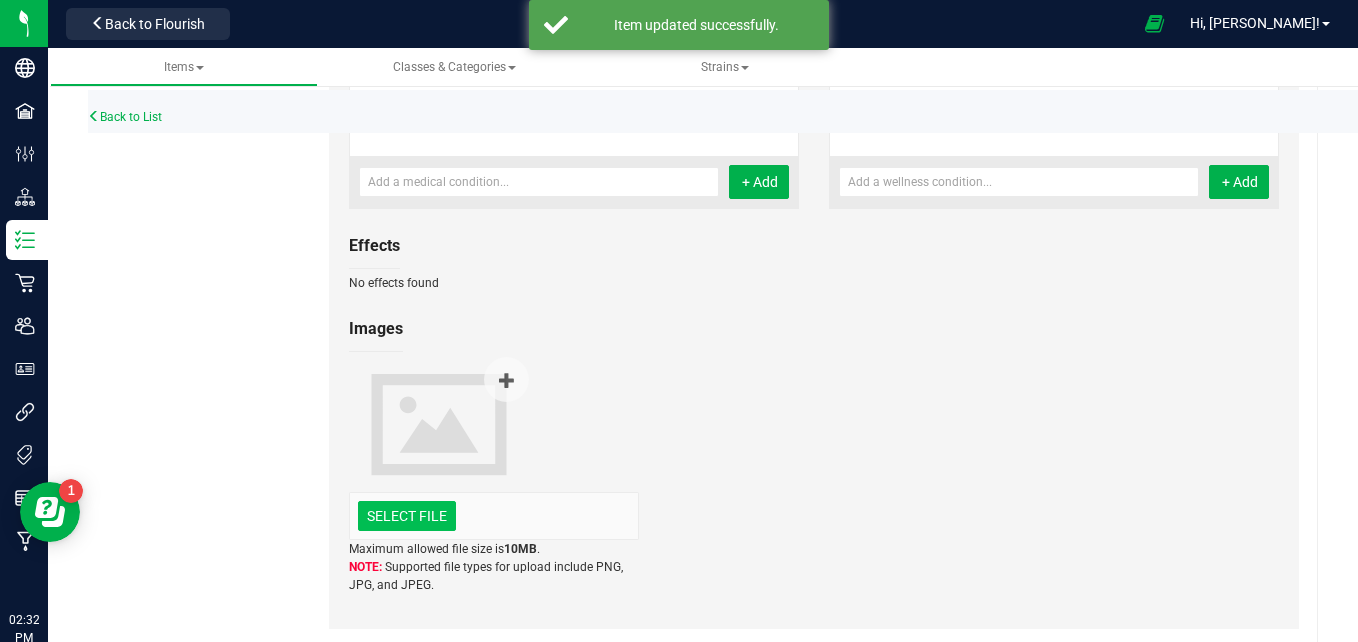 click at bounding box center [-990, 412] 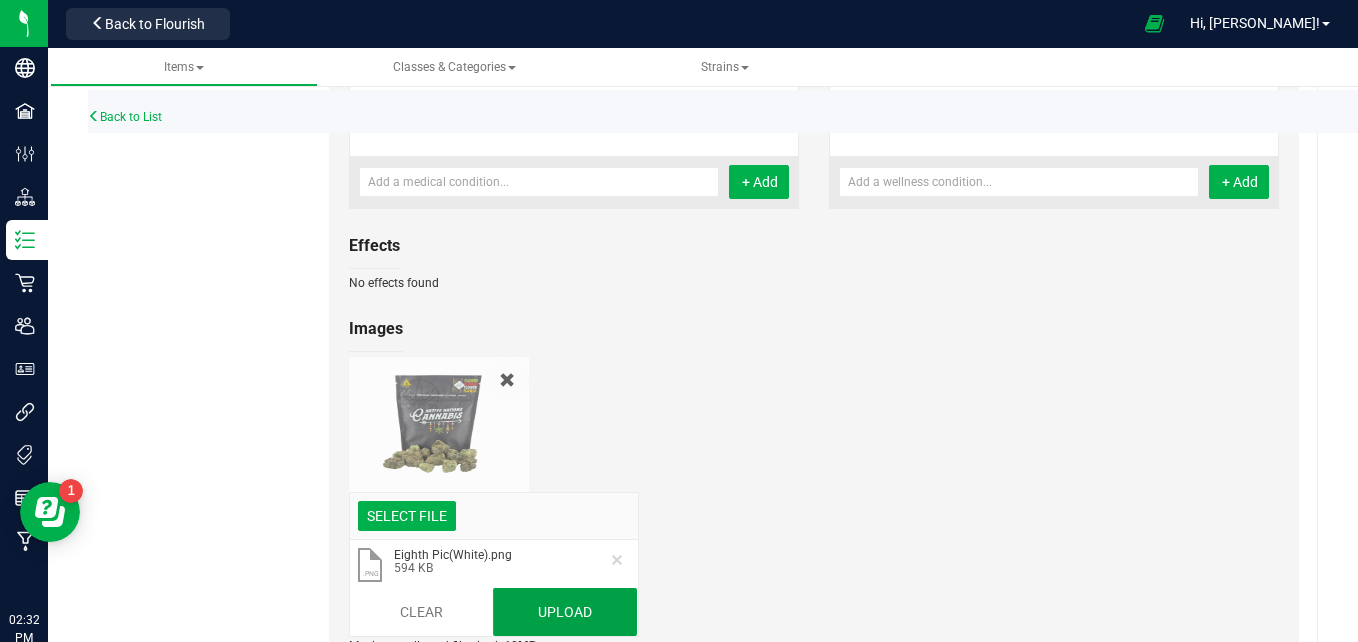 click on "Upload" at bounding box center (565, 612) 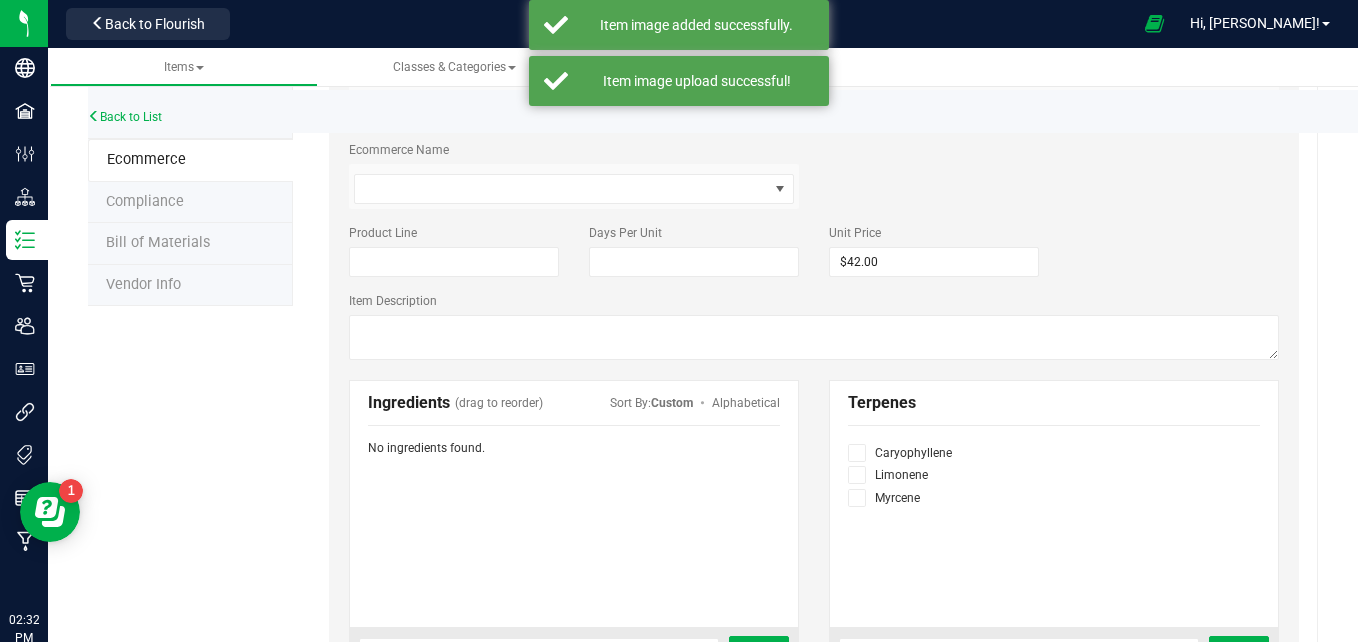 scroll, scrollTop: 0, scrollLeft: 0, axis: both 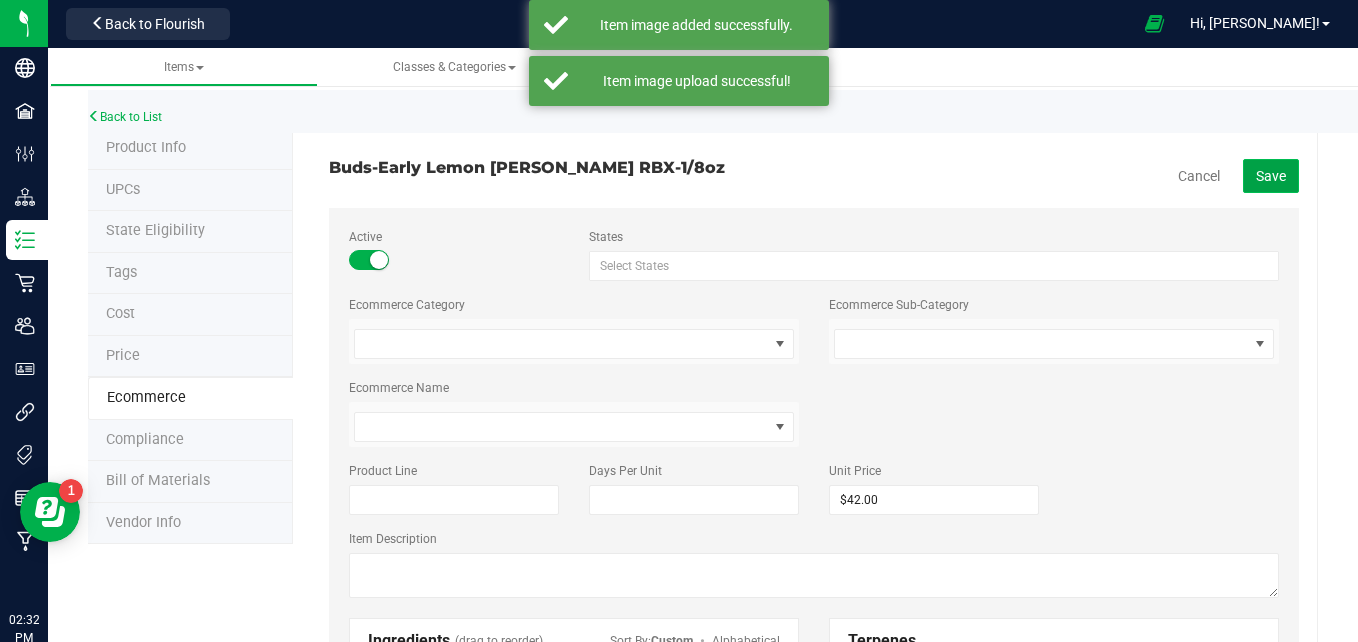 click on "Save" 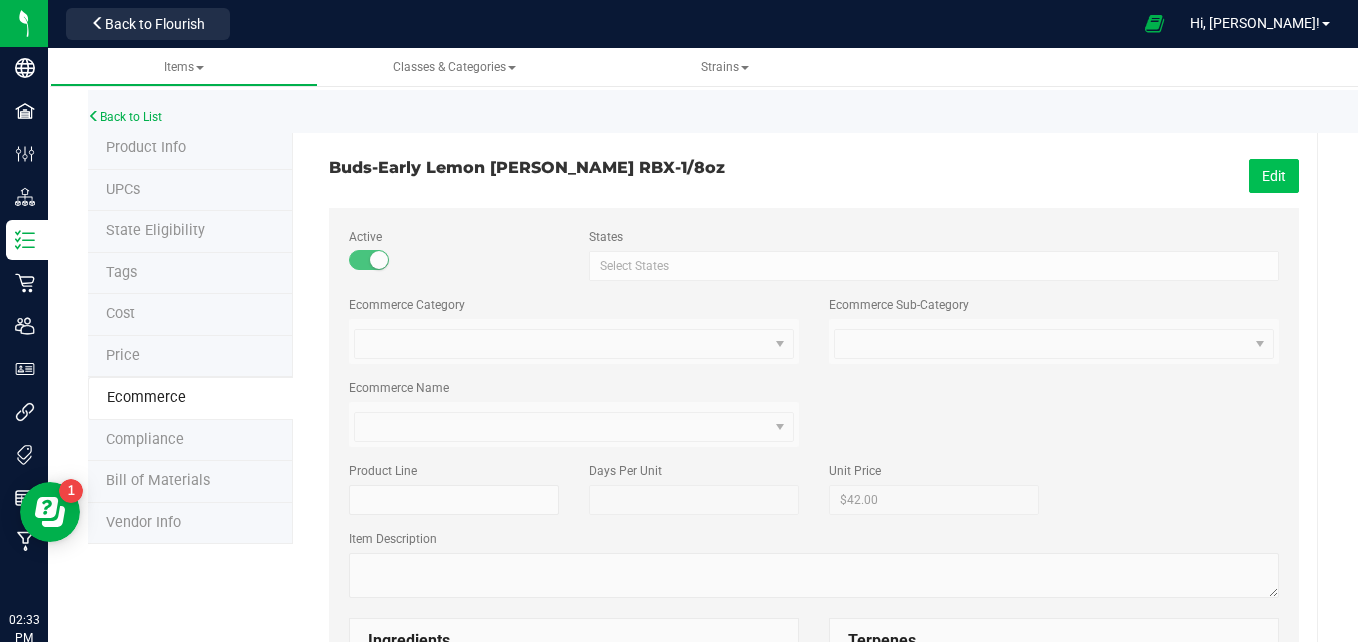 click on "Edit" at bounding box center (1274, 176) 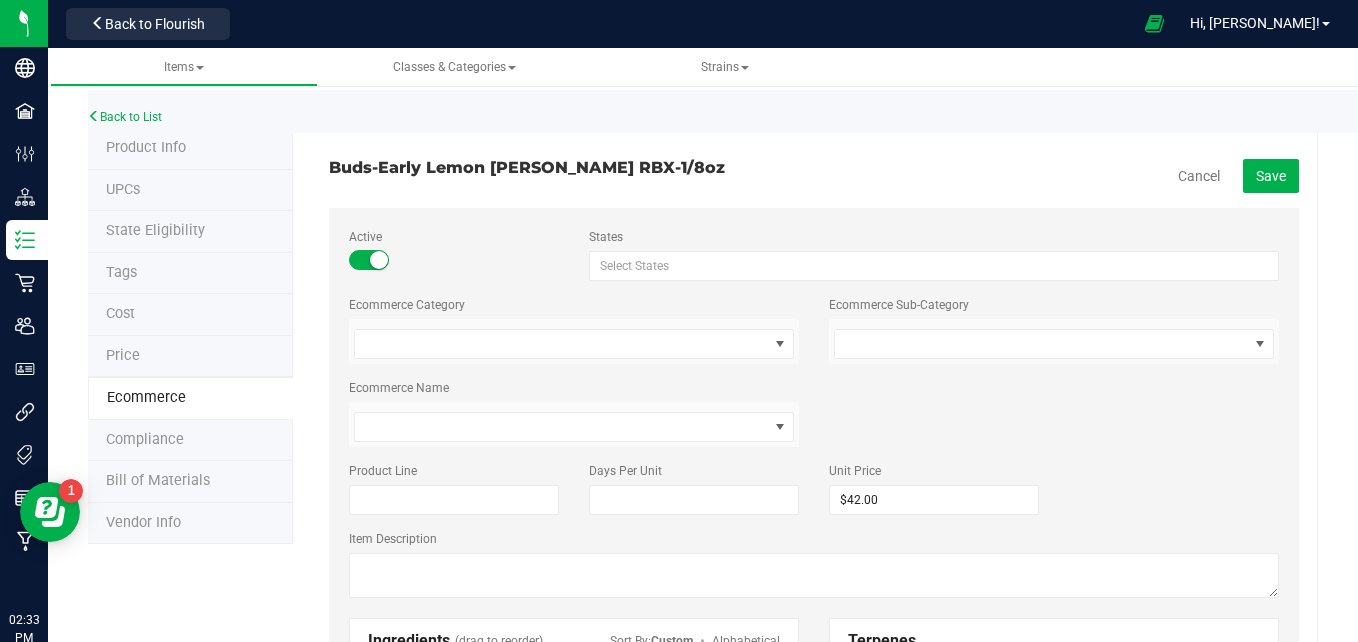 click on "Item Description" at bounding box center [814, 566] 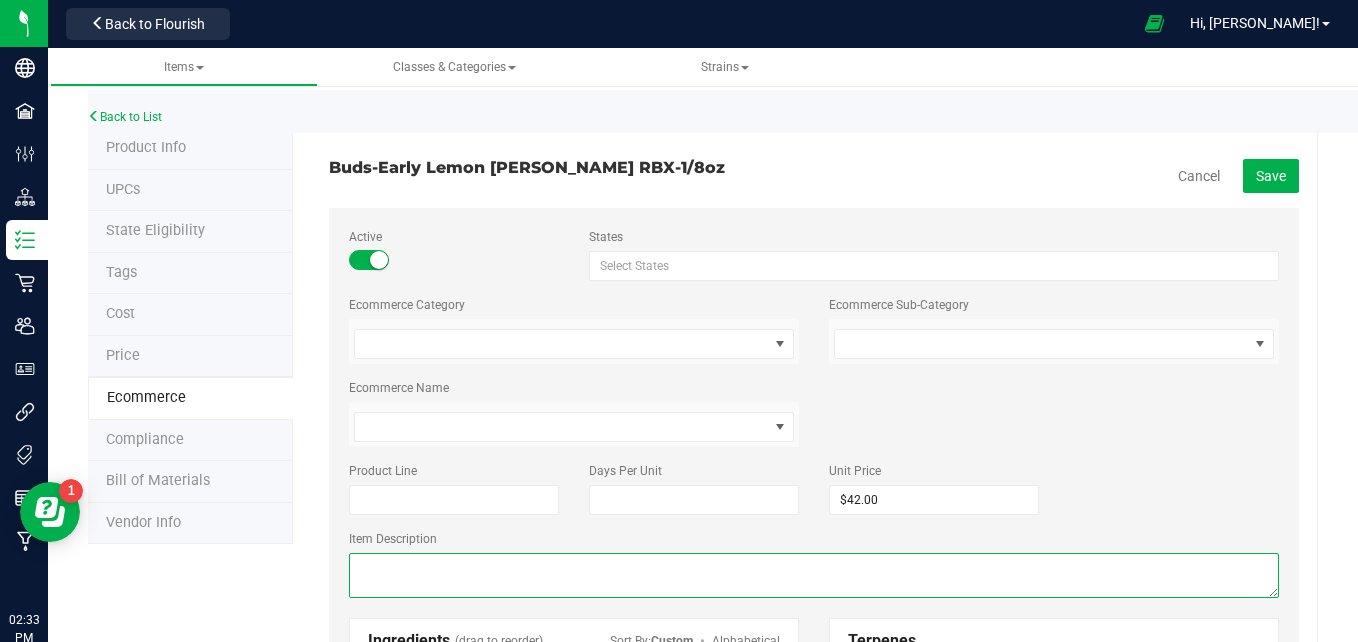 click at bounding box center [814, 575] 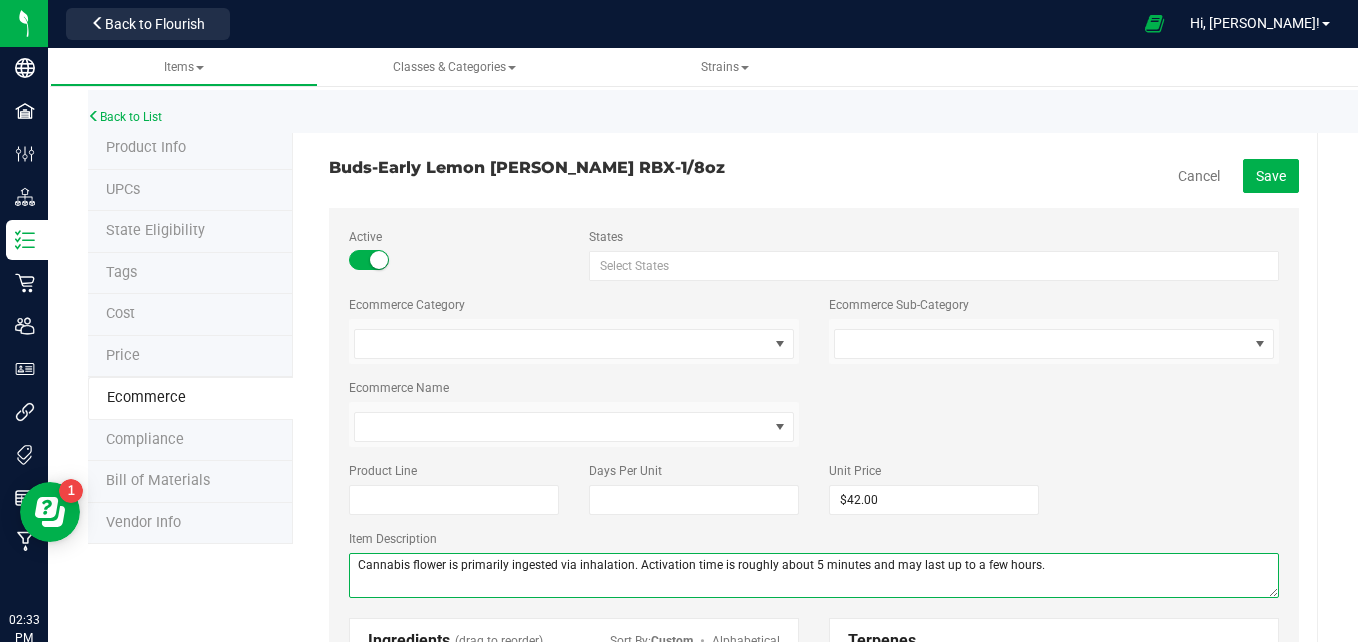 click at bounding box center (814, 575) 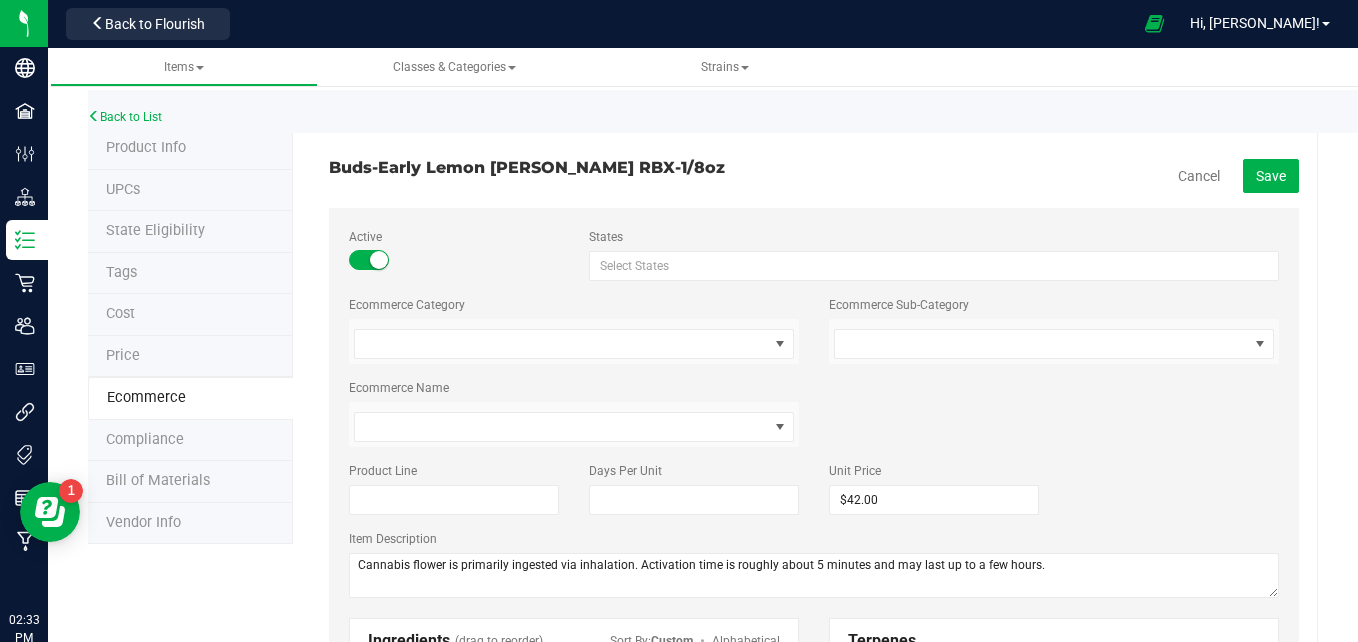 click on "Company Facilities                                                 Configuration Distribution Inventory Retail Users User Roles Integrations Tags Reports Manufacturing 02:33 PM CDT [DATE]  07/20   Manufacturing    Back to Flourish   Hi, [PERSON_NAME]!
Items   Classes & Categories   Strains
Back to List
Product Info
UPCs
State Eligibility
Tags
Cost
Price
Ecommerce
Compliance
Bill of Materials
Vendor Info" at bounding box center (679, 321) 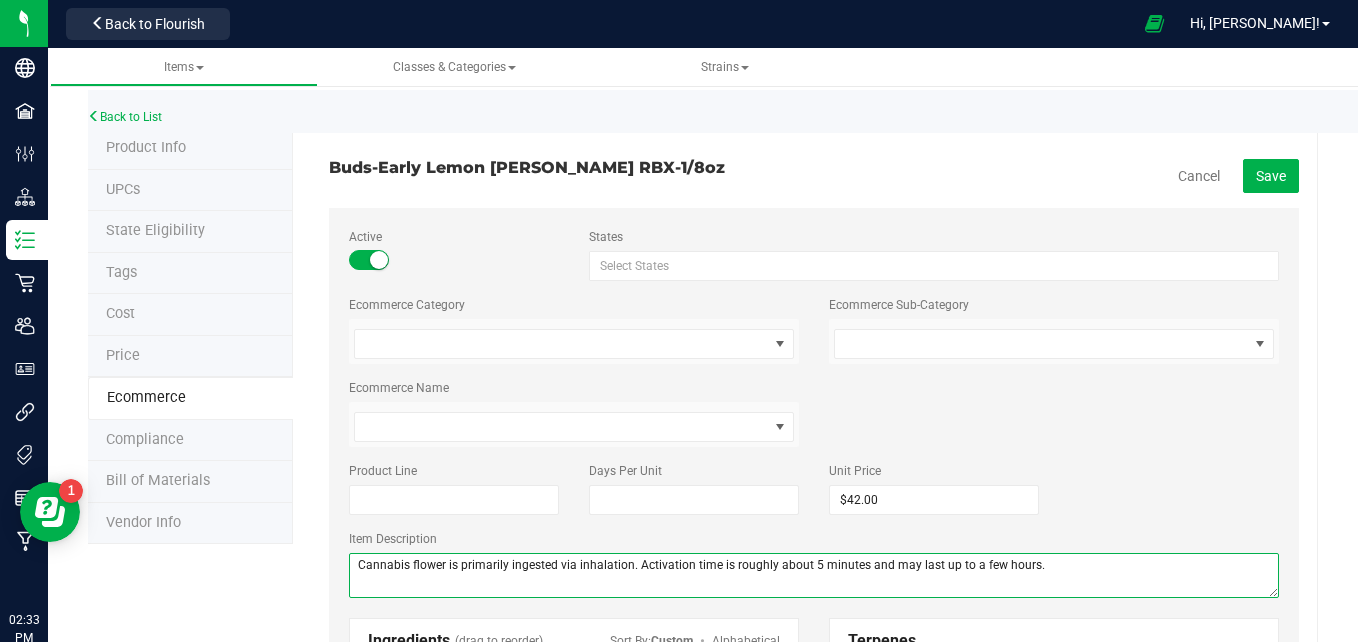 click at bounding box center (814, 575) 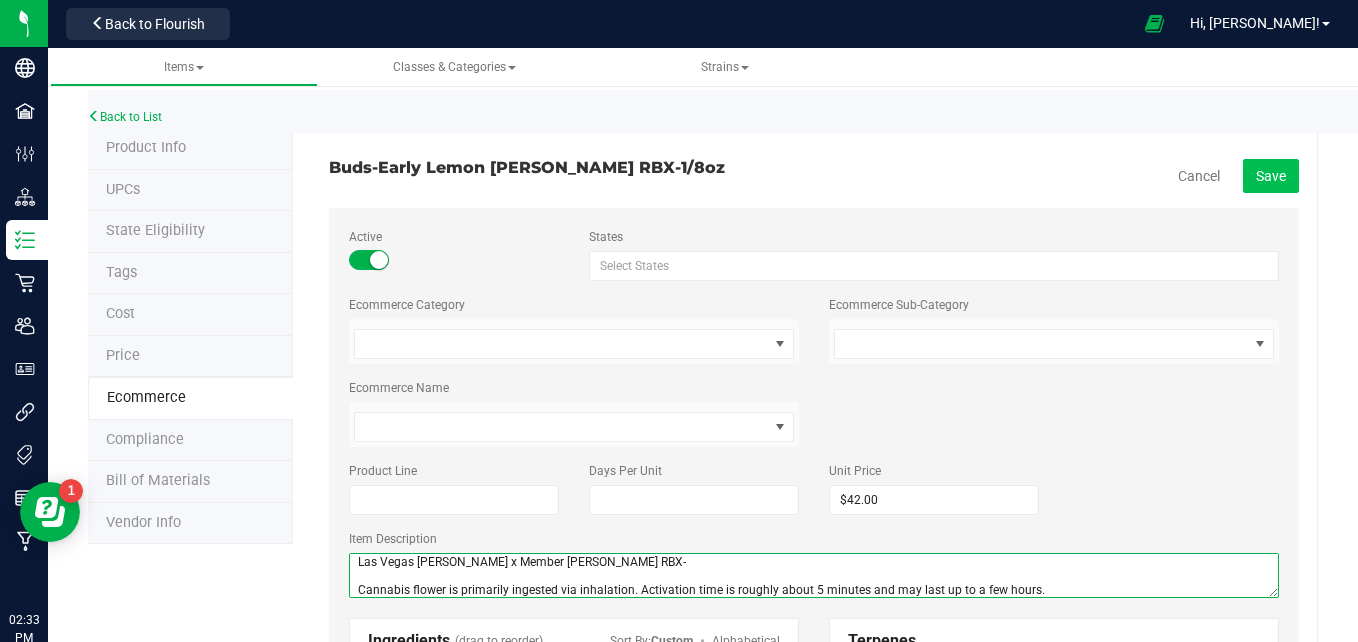 type on "Las Vegas [PERSON_NAME] x Member [PERSON_NAME] RBX-
Cannabis flower is primarily ingested via inhalation. Activation time is roughly about 5 minutes and may last up to a few hours." 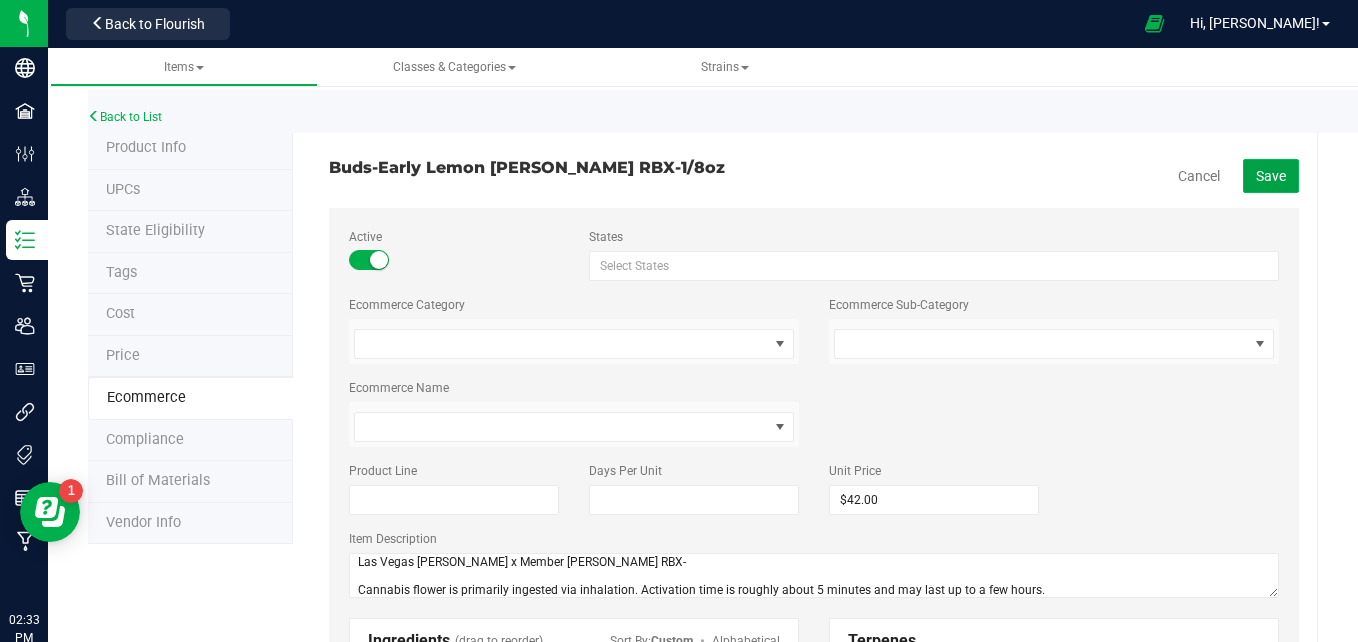 click on "Save" 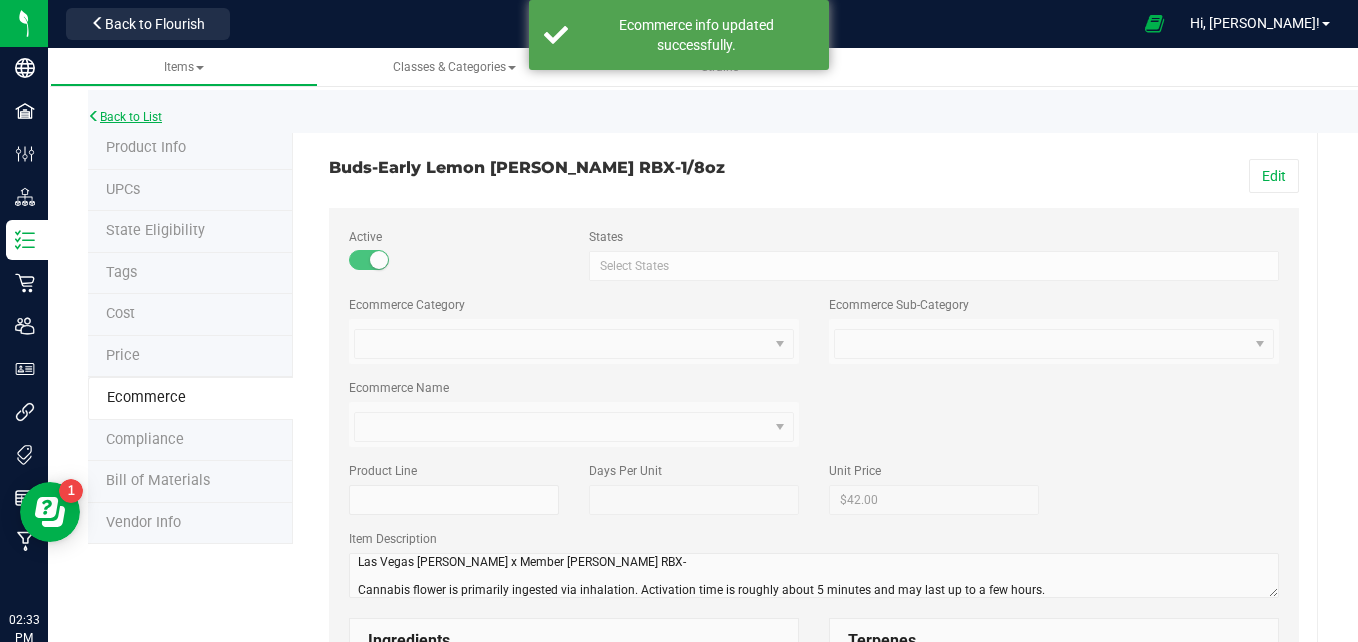 click on "Back to List" at bounding box center (125, 117) 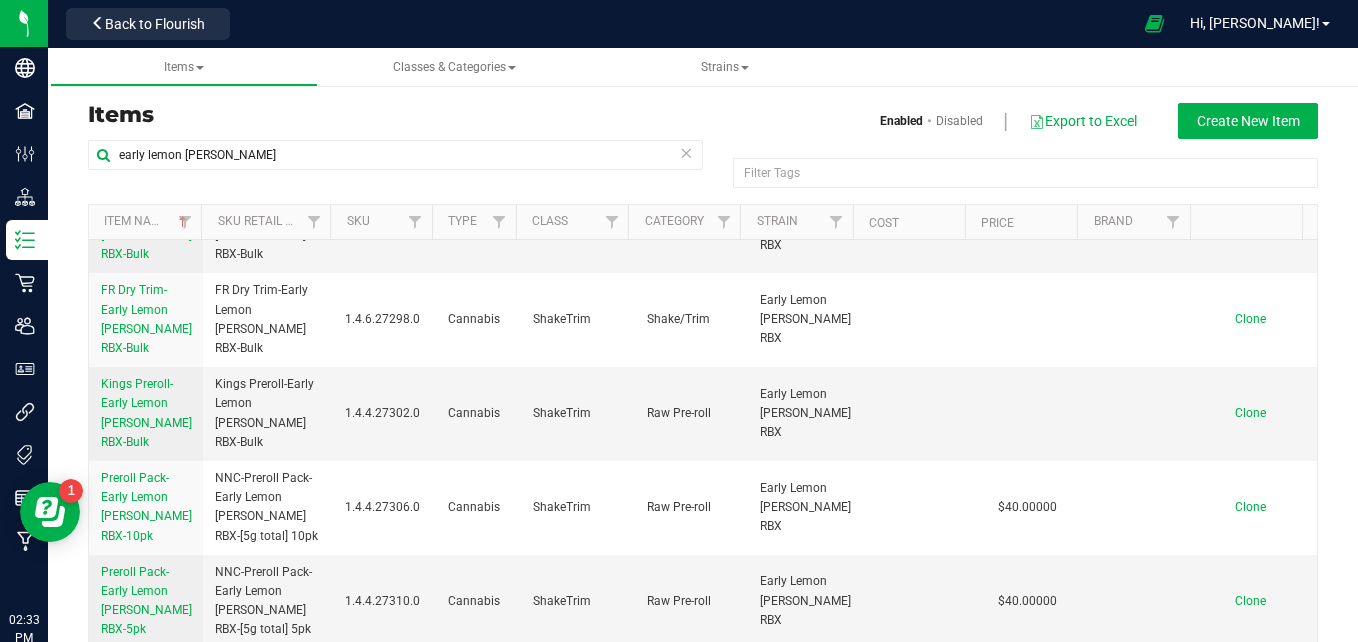 scroll, scrollTop: 957, scrollLeft: 0, axis: vertical 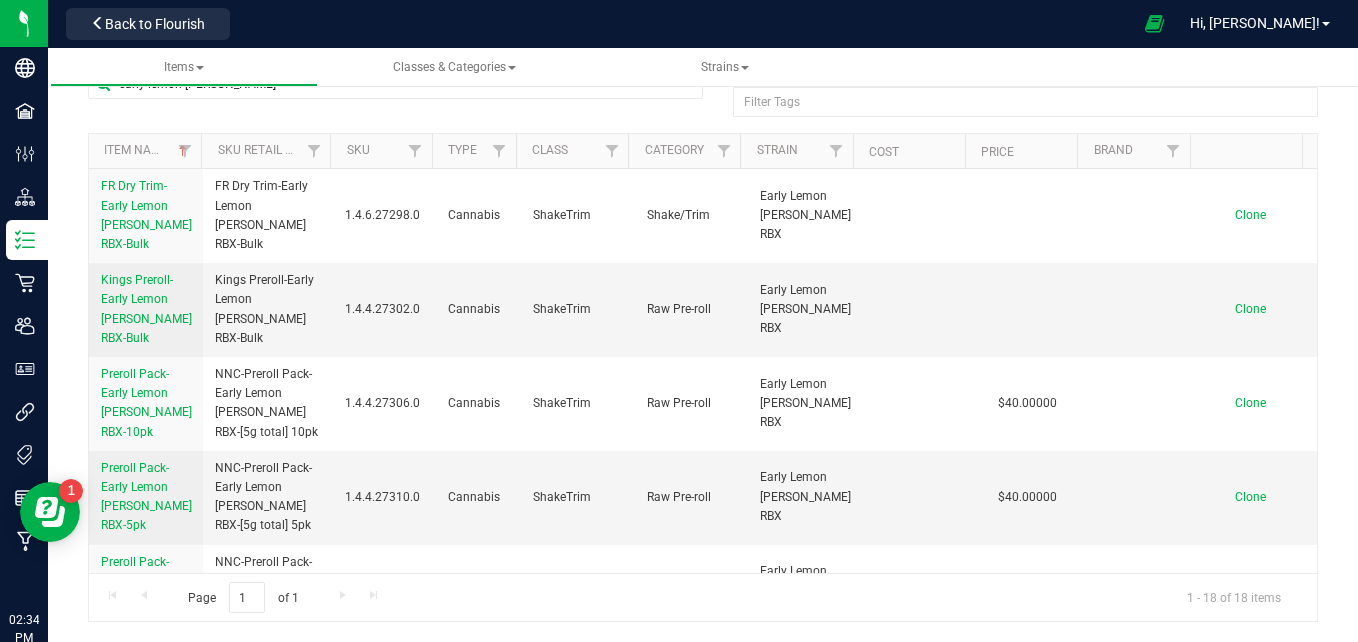 click on "Preroll-Early Lemon [PERSON_NAME] RBX-1g" at bounding box center [146, 684] 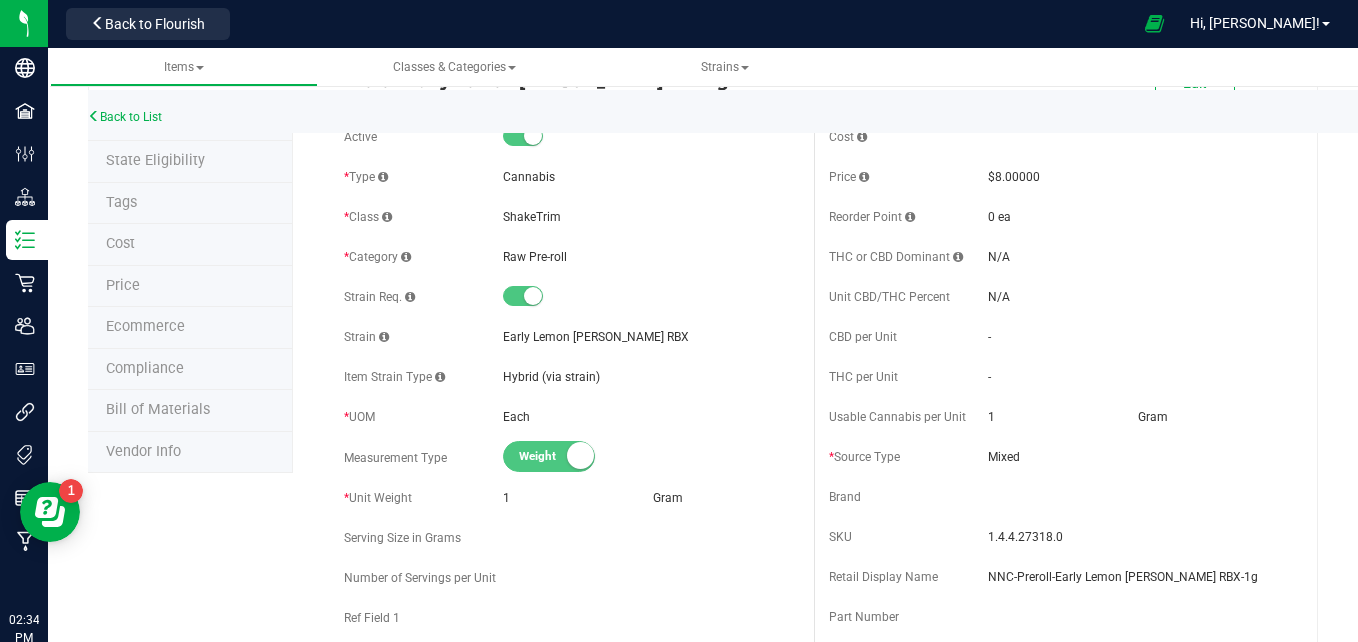 click on "Tags" at bounding box center (190, 204) 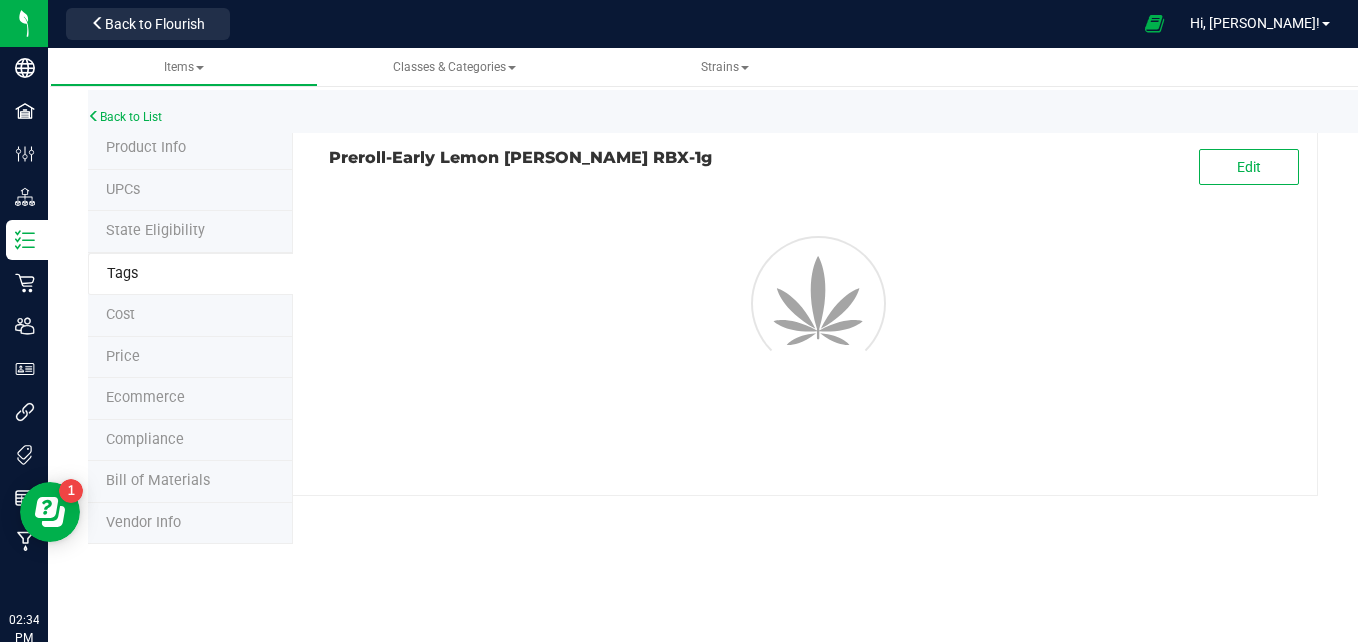 scroll, scrollTop: 0, scrollLeft: 0, axis: both 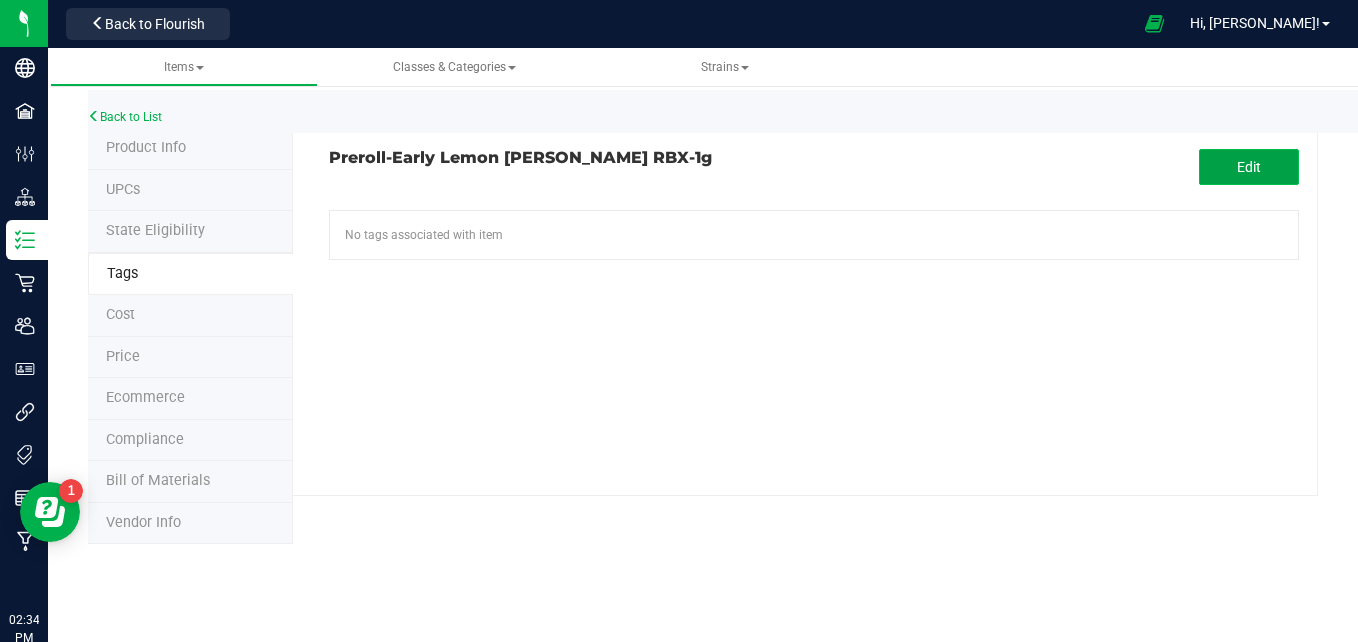 click on "Edit" at bounding box center [1249, 167] 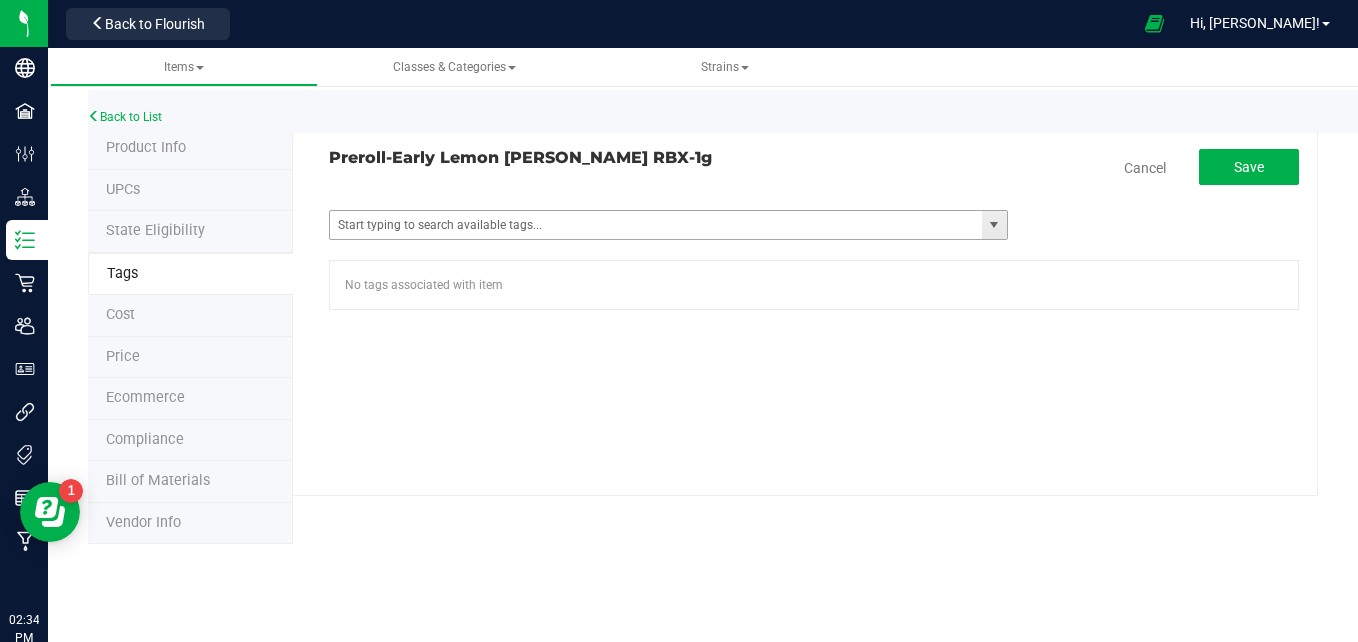 click at bounding box center [994, 225] 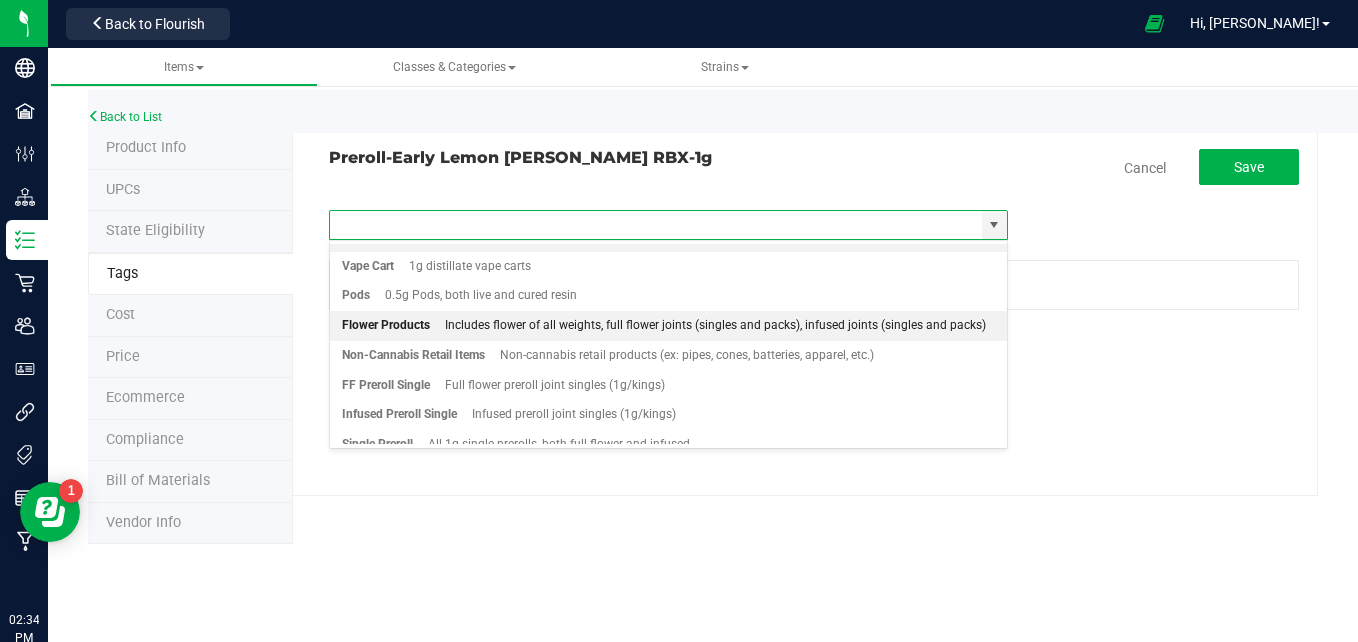 scroll, scrollTop: 380, scrollLeft: 0, axis: vertical 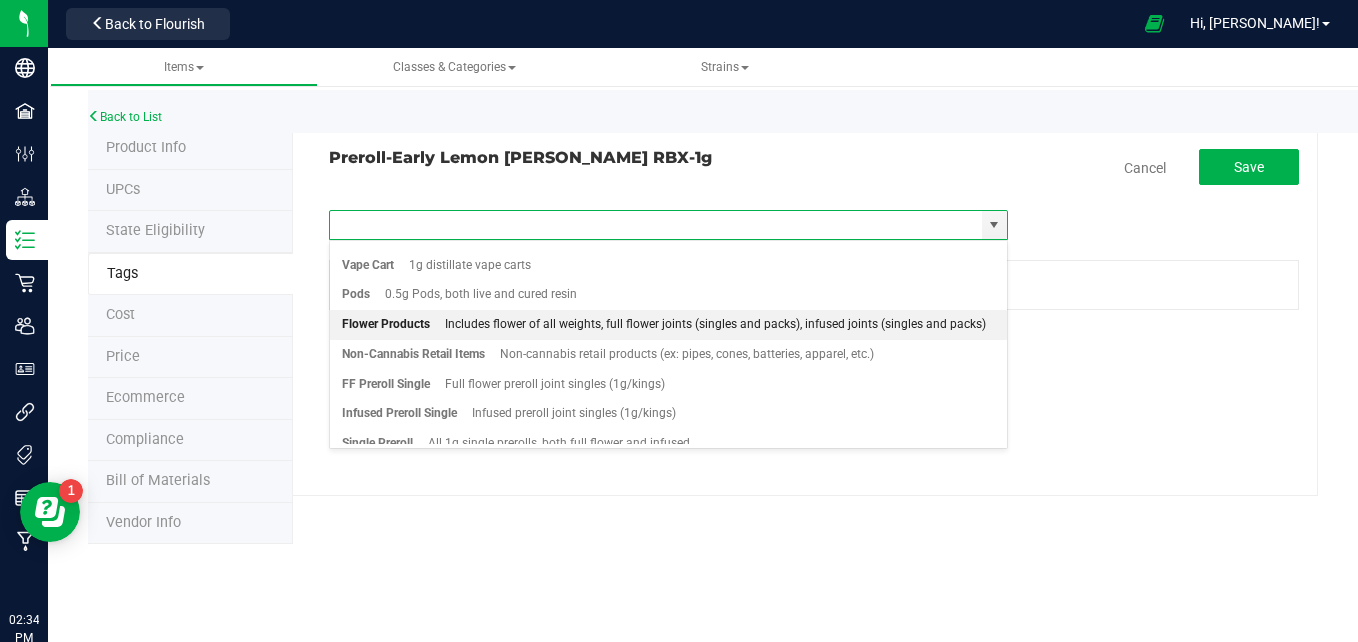 drag, startPoint x: 825, startPoint y: 353, endPoint x: 829, endPoint y: 338, distance: 15.524175 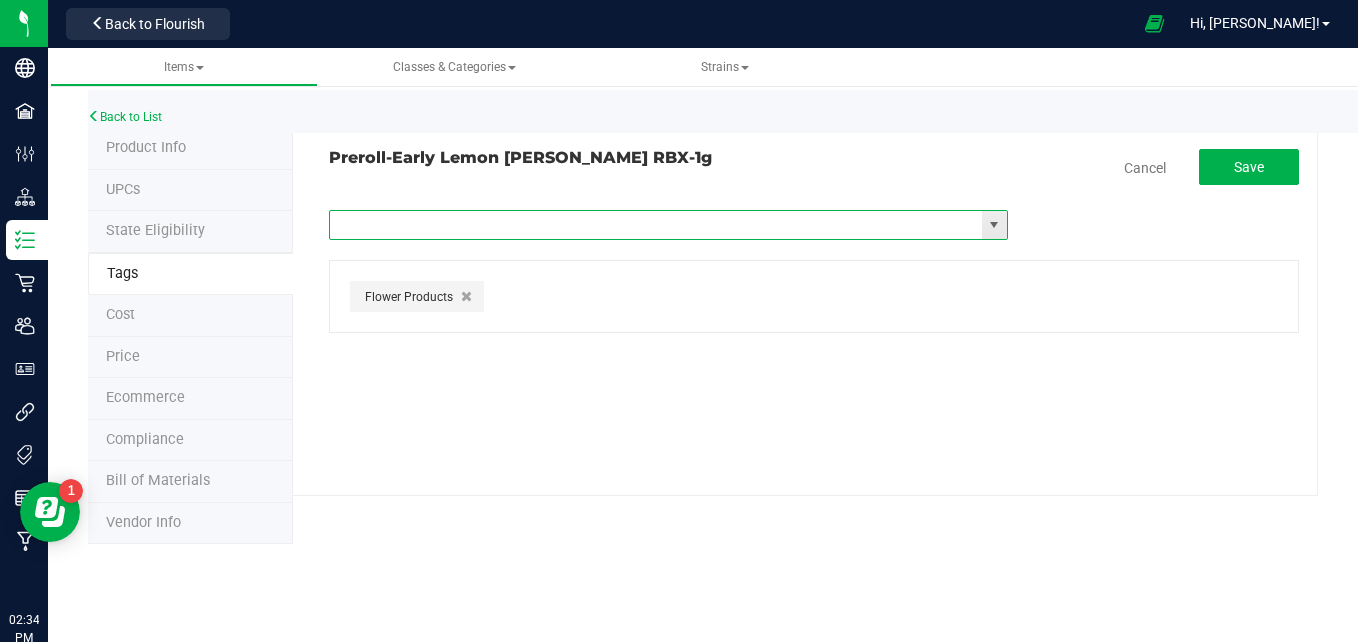 click at bounding box center [994, 225] 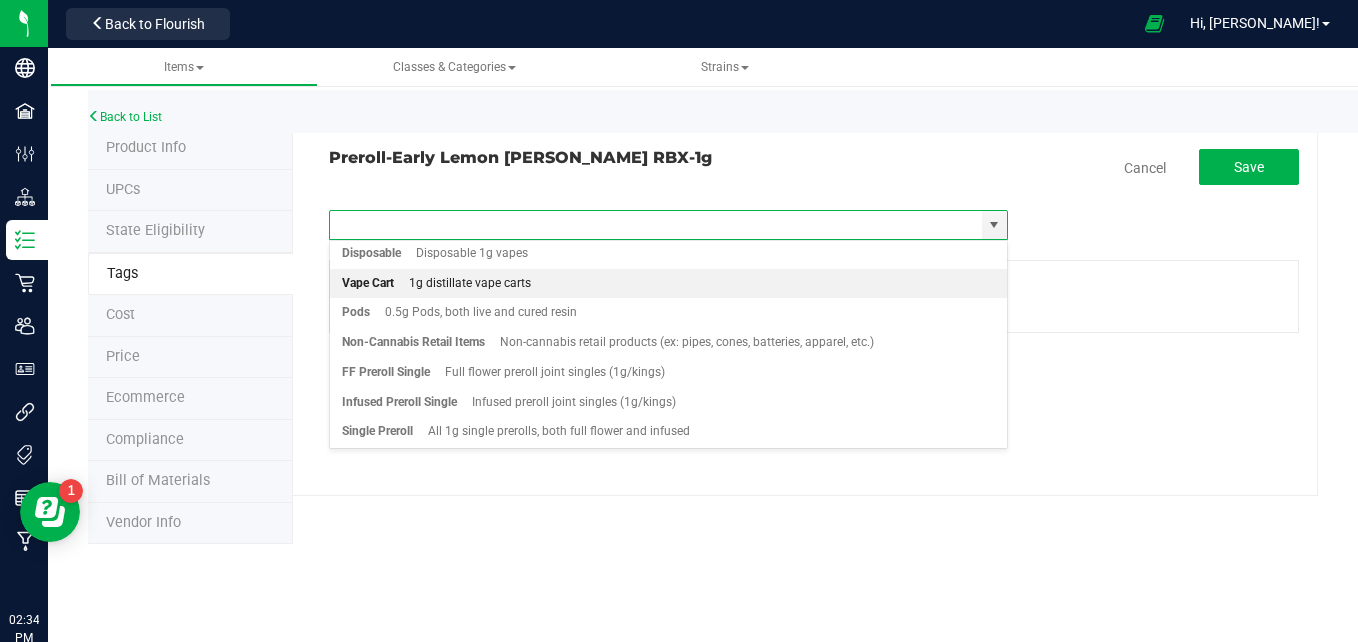 scroll, scrollTop: 365, scrollLeft: 0, axis: vertical 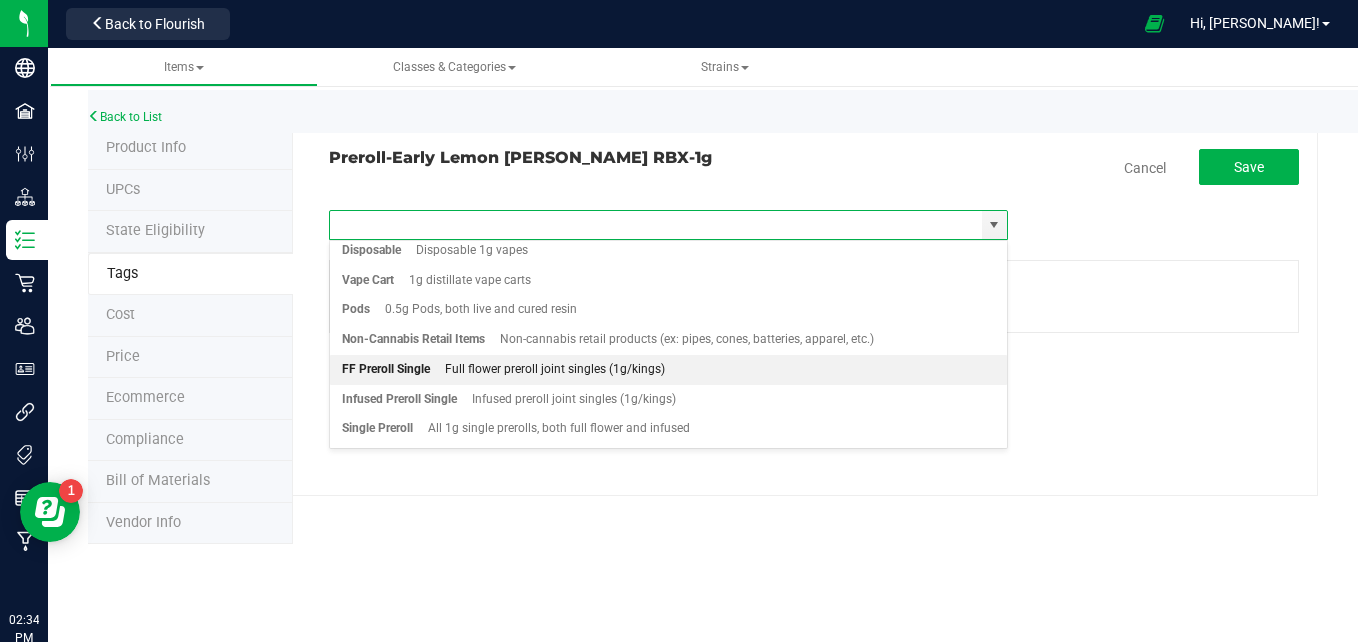 click on "FF Preroll Single
Full flower preroll joint singles (1g/kings)" at bounding box center [668, 370] 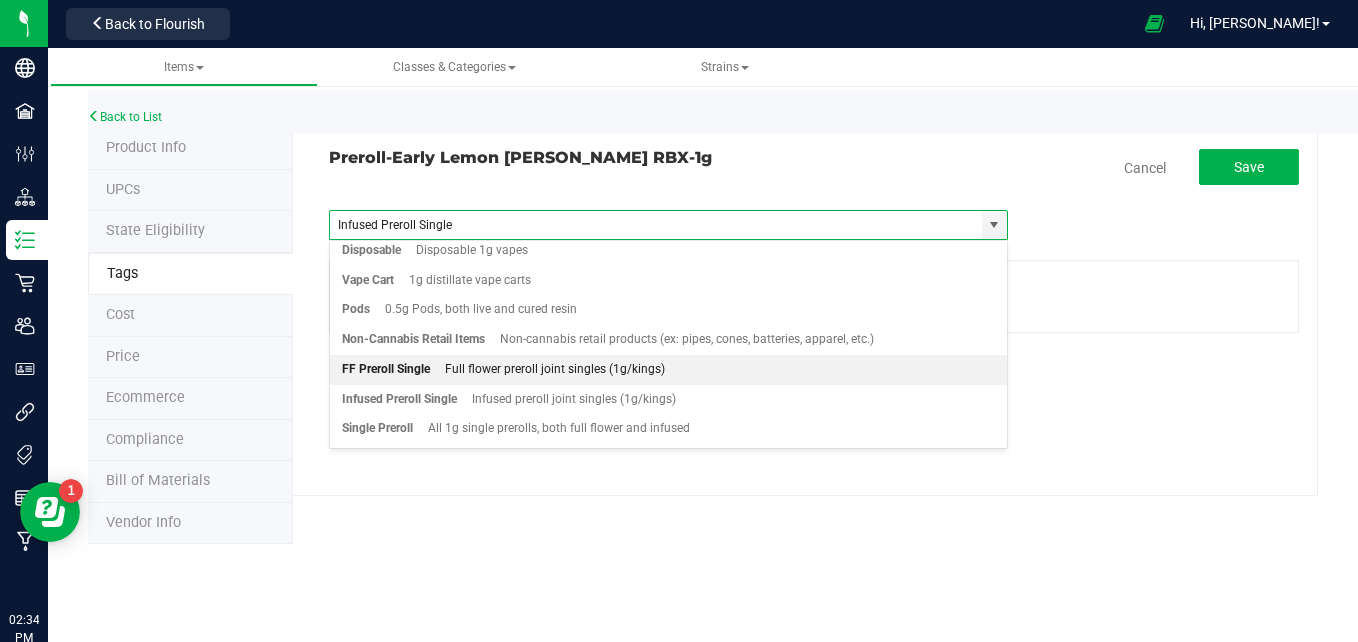 type 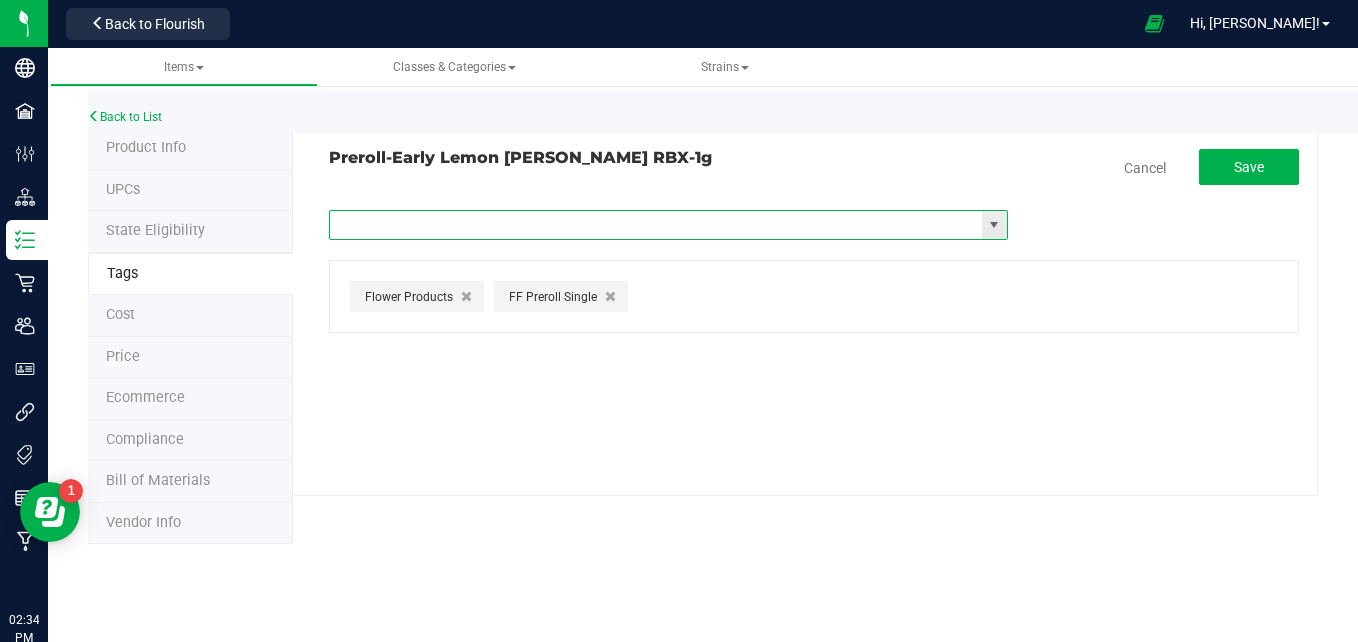 click at bounding box center (994, 225) 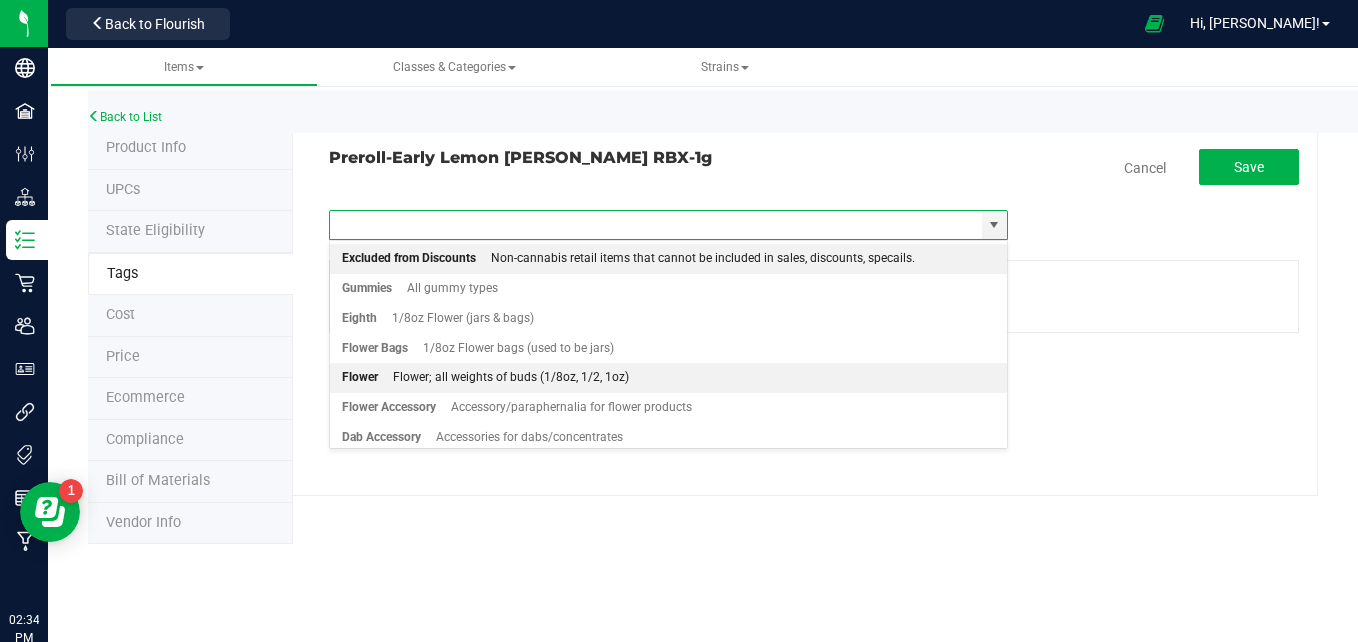 scroll, scrollTop: 335, scrollLeft: 0, axis: vertical 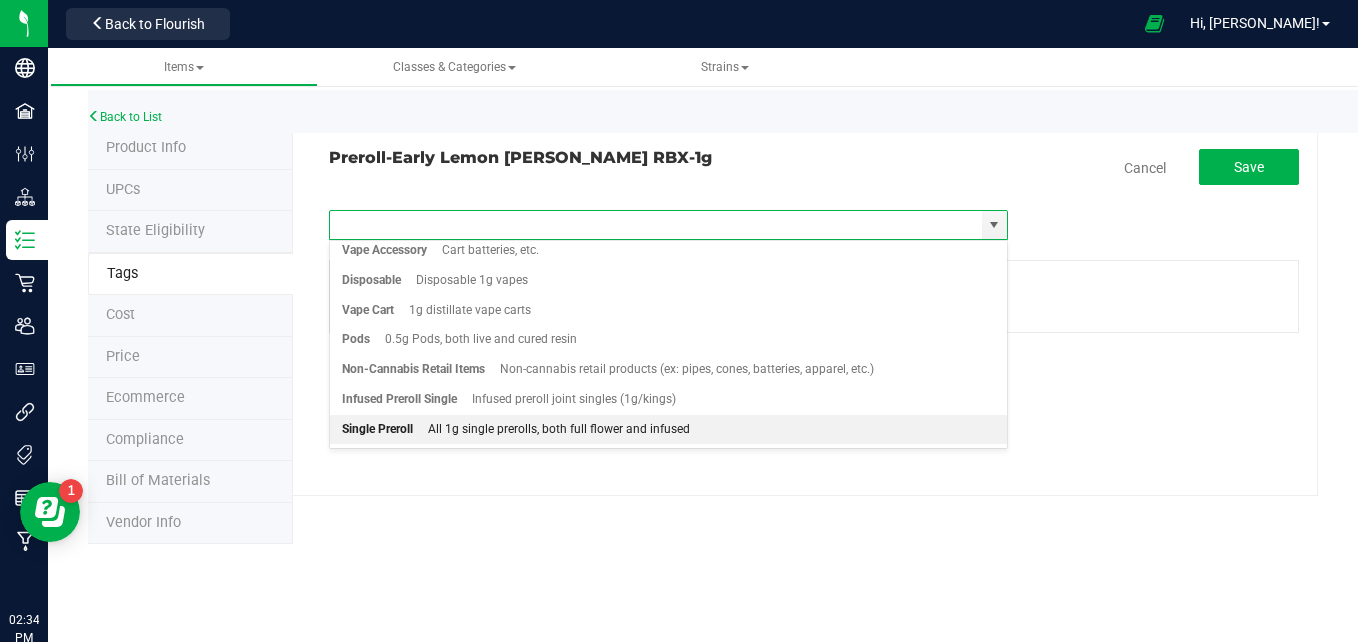 click on "Single Preroll
All 1g single prerolls, both full flower and infused" at bounding box center (668, 430) 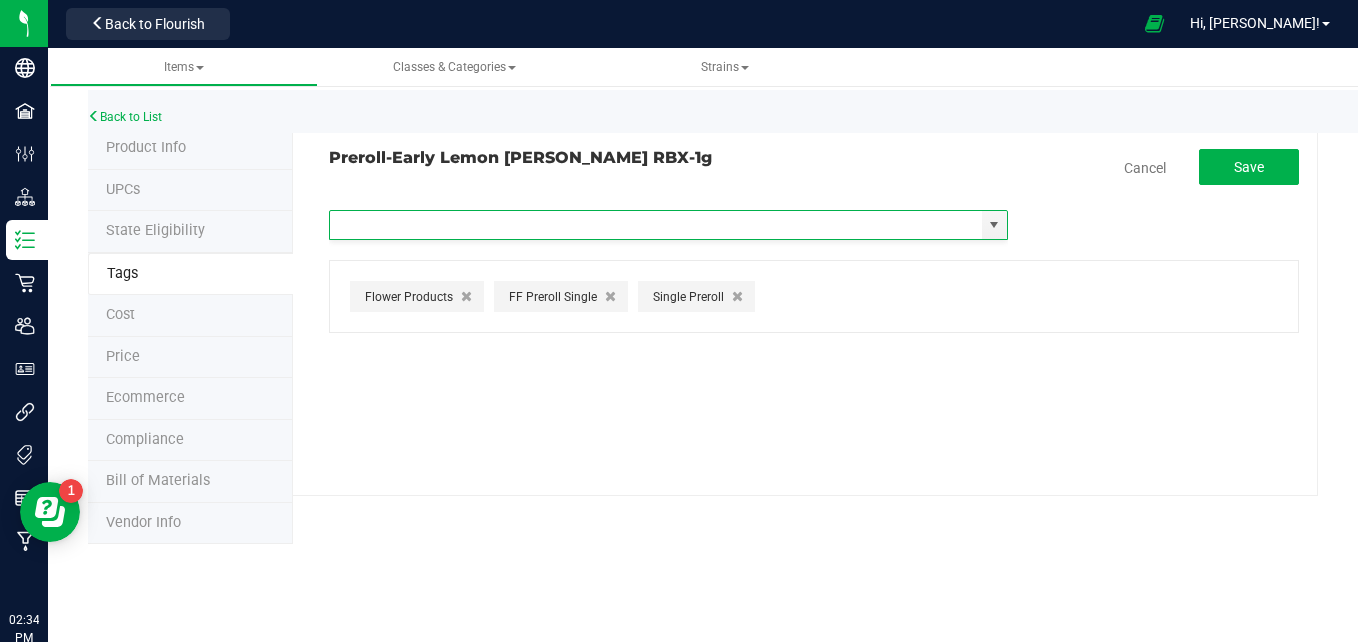 scroll, scrollTop: 0, scrollLeft: 0, axis: both 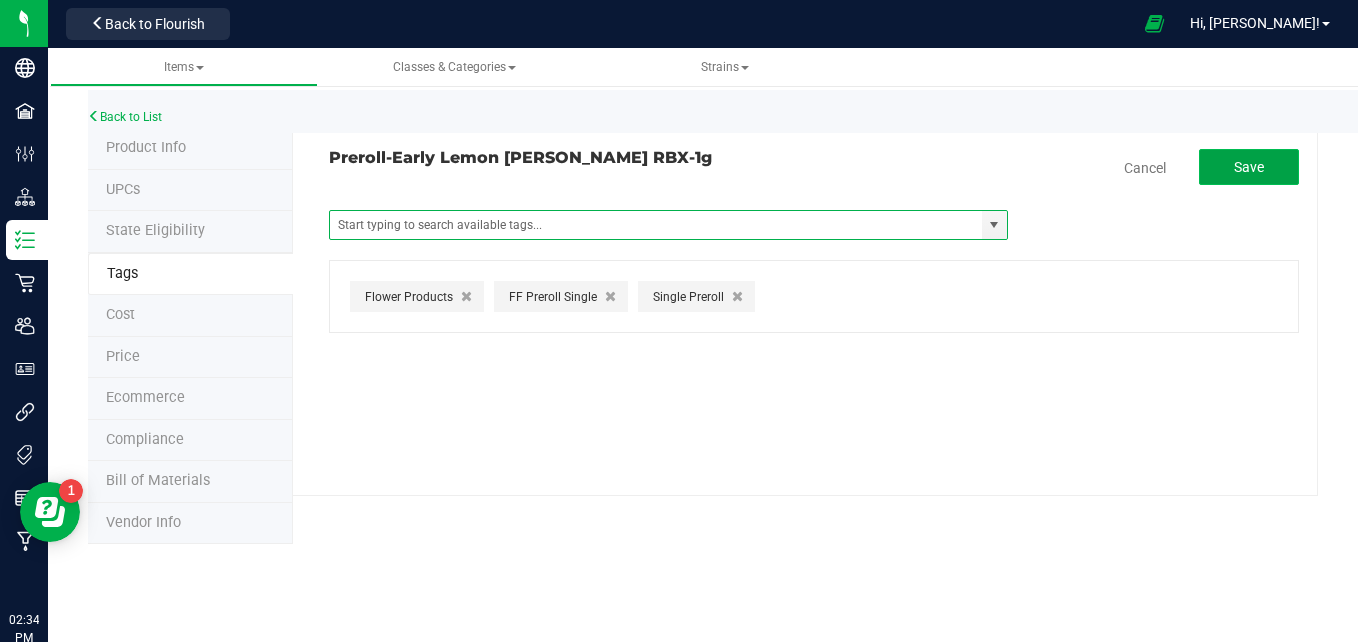click on "Save" 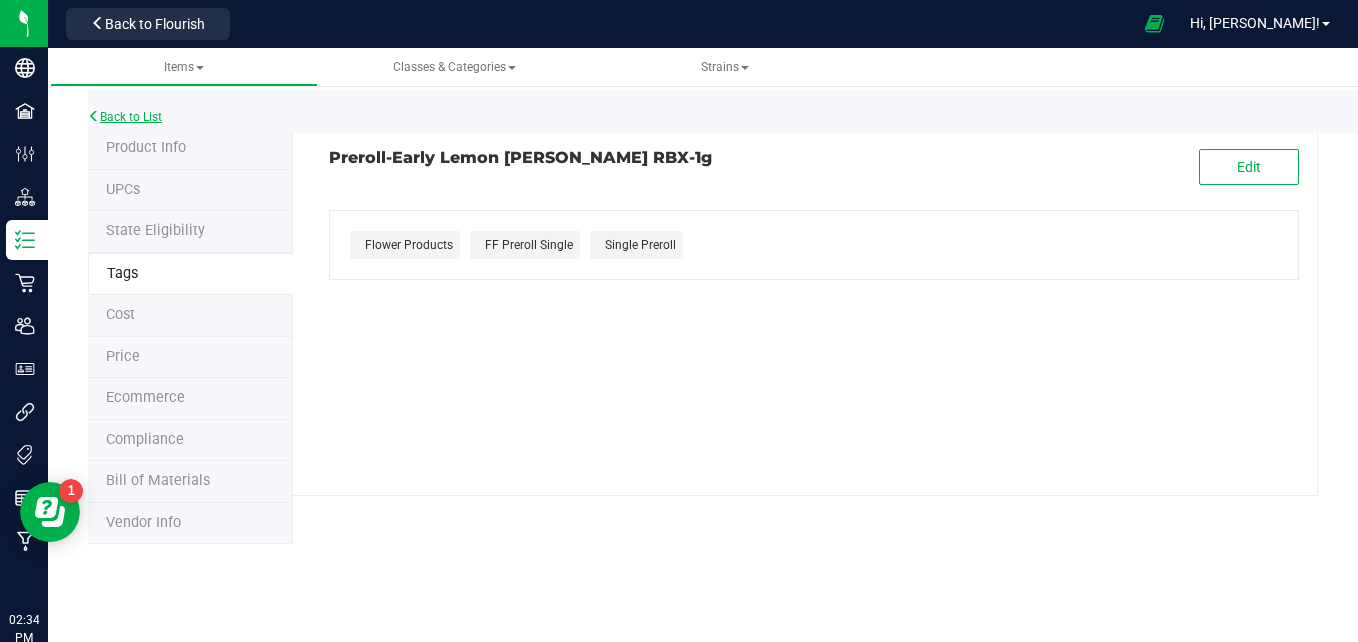 click on "Back to List" at bounding box center (125, 117) 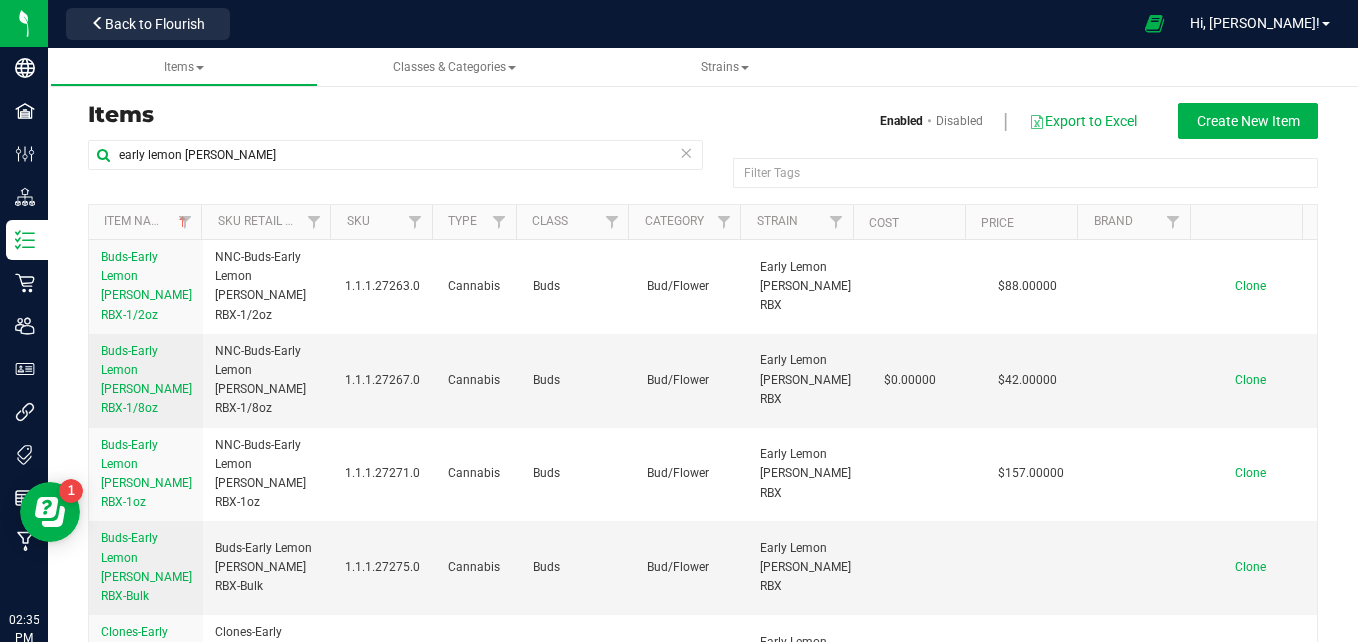click at bounding box center (686, 152) 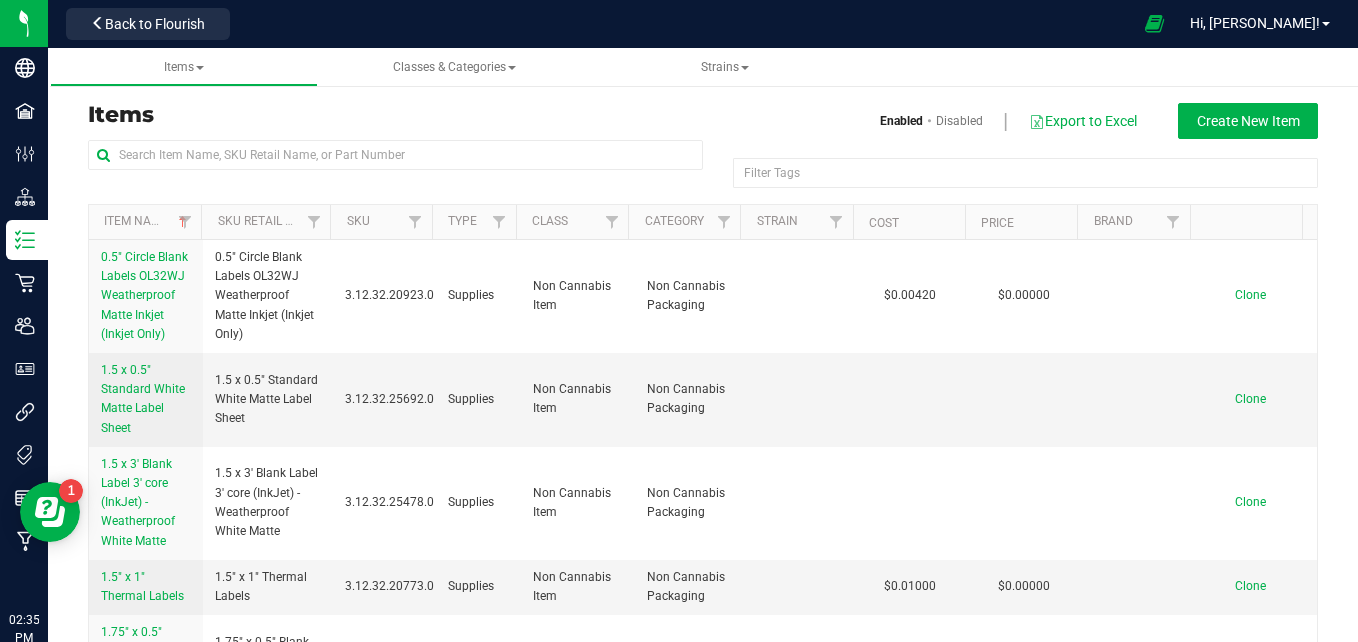 click on "Enabled
Disabled
Export to Excel
Create New Item" at bounding box center (1018, 121) 